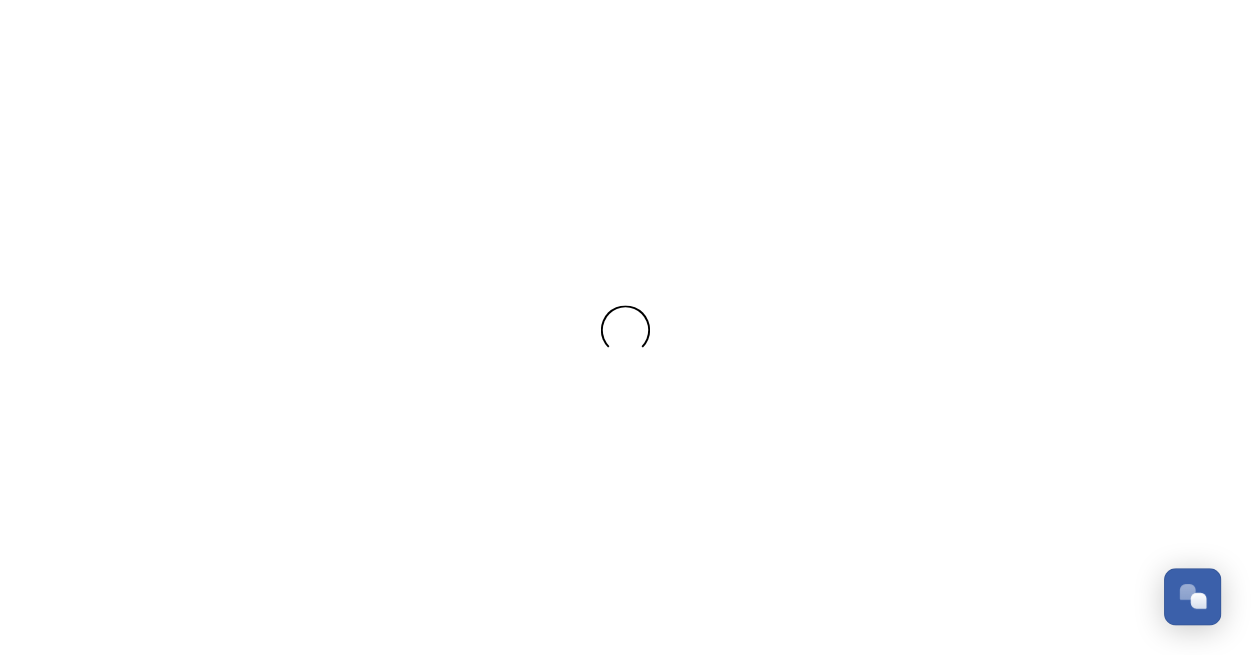 scroll, scrollTop: 0, scrollLeft: 0, axis: both 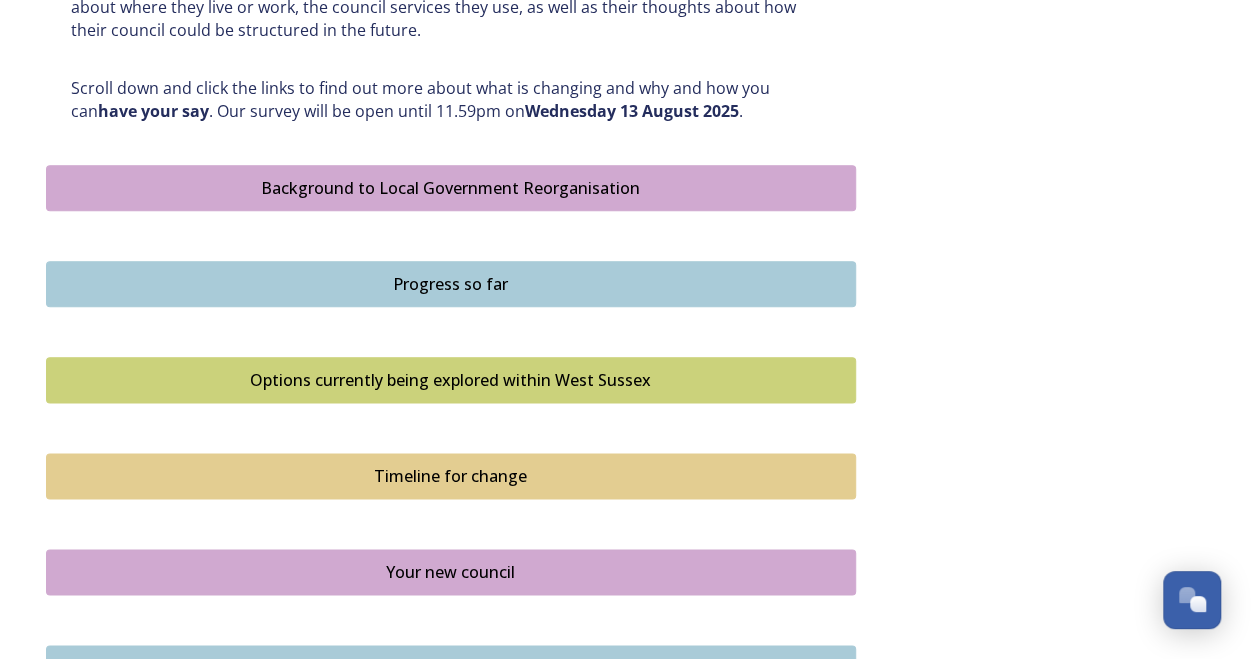 click on "Background to Local Government Reorganisation" at bounding box center (451, 188) 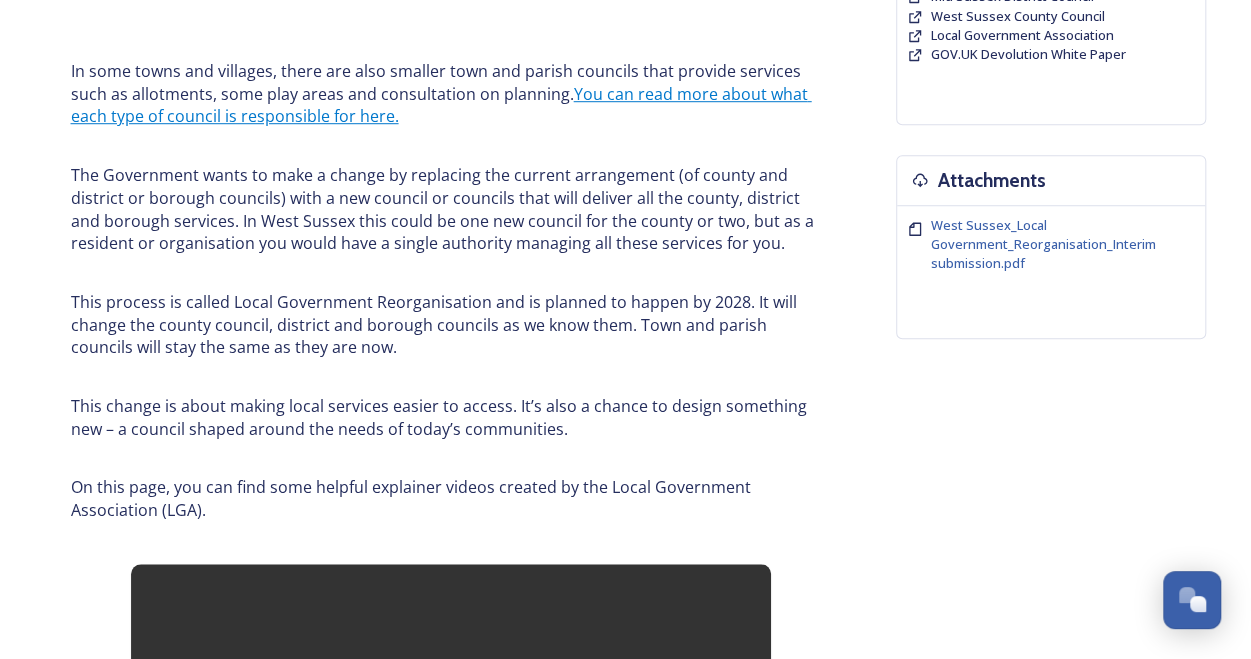 scroll, scrollTop: 677, scrollLeft: 0, axis: vertical 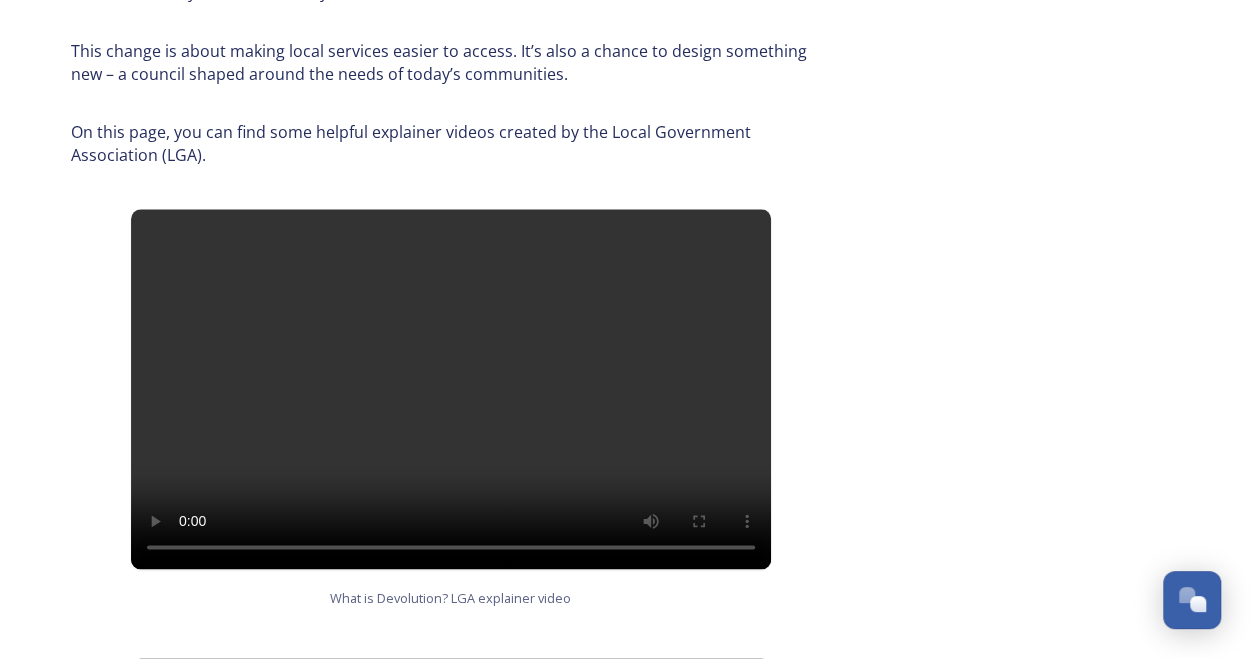 click at bounding box center [451, 389] 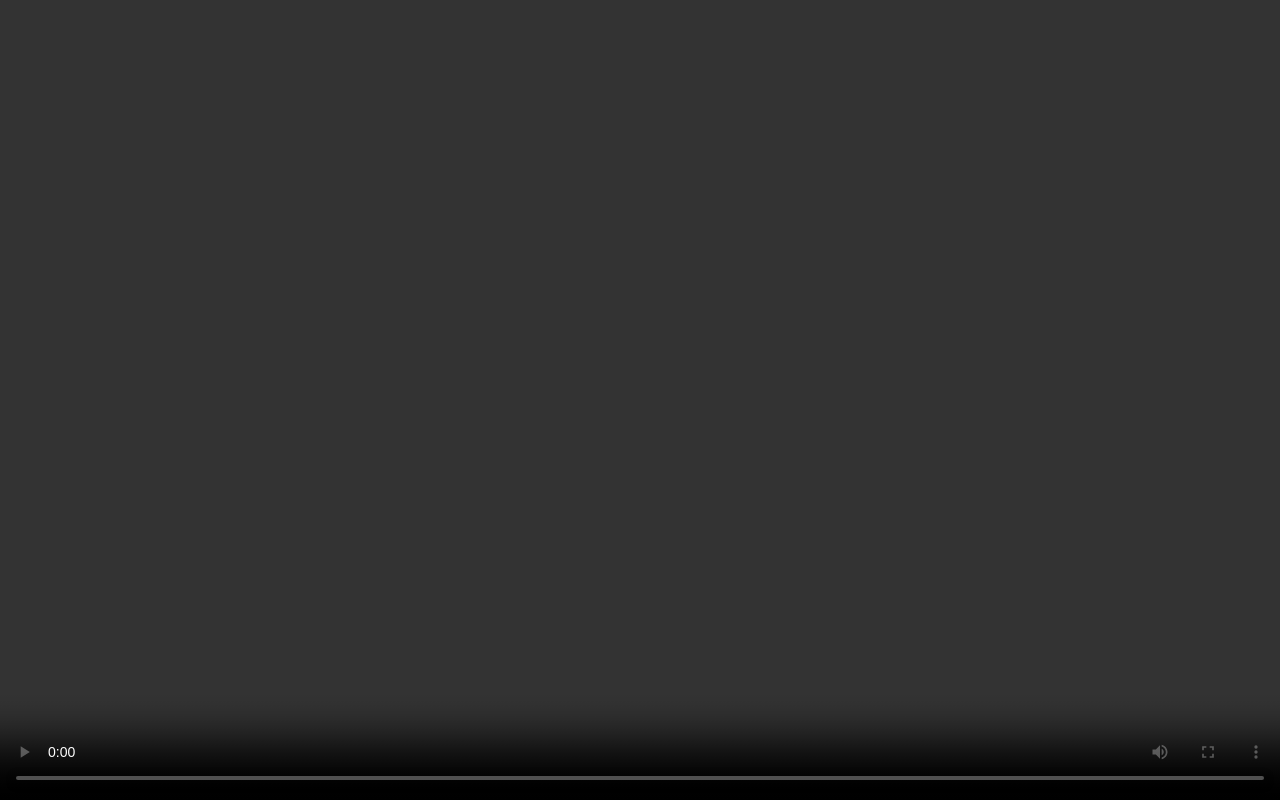 drag, startPoint x: 1168, startPoint y: 241, endPoint x: 1190, endPoint y: 60, distance: 182.3321 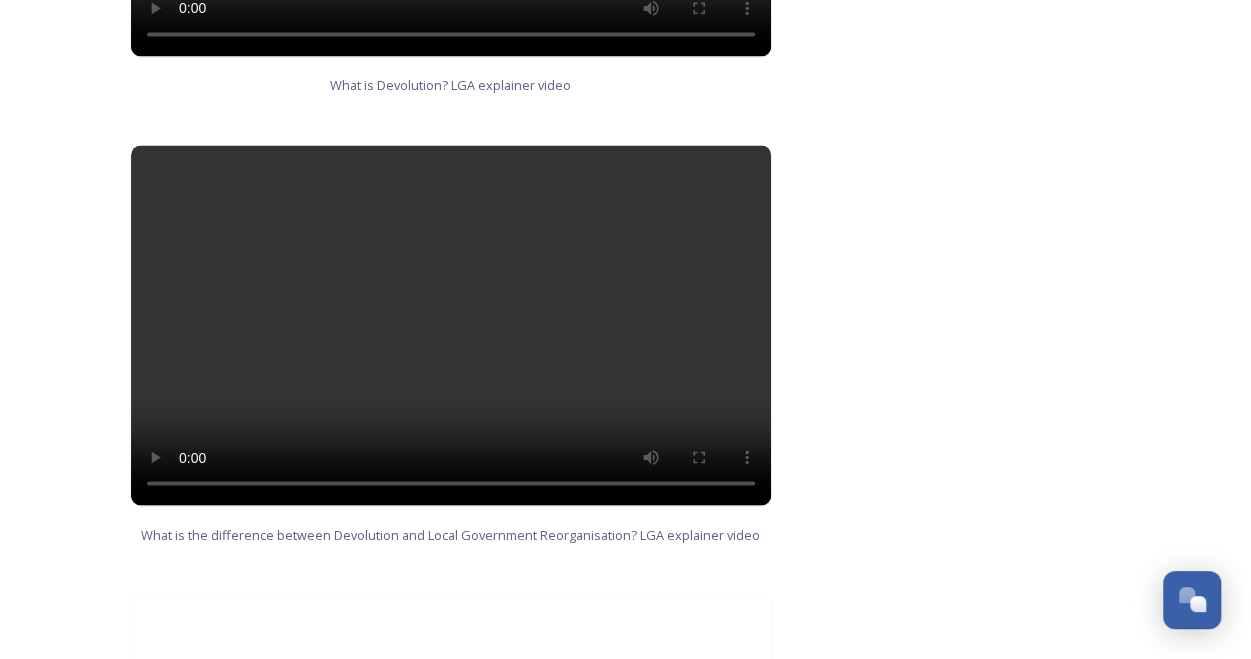 scroll, scrollTop: 1551, scrollLeft: 0, axis: vertical 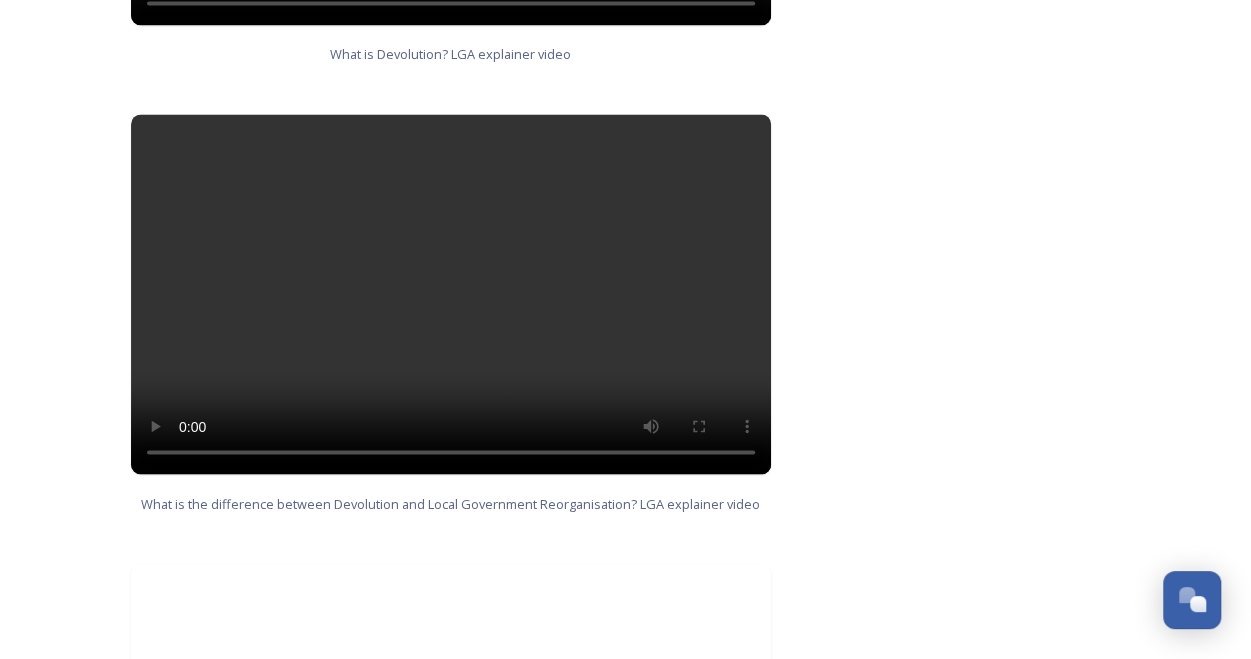 click at bounding box center [451, 294] 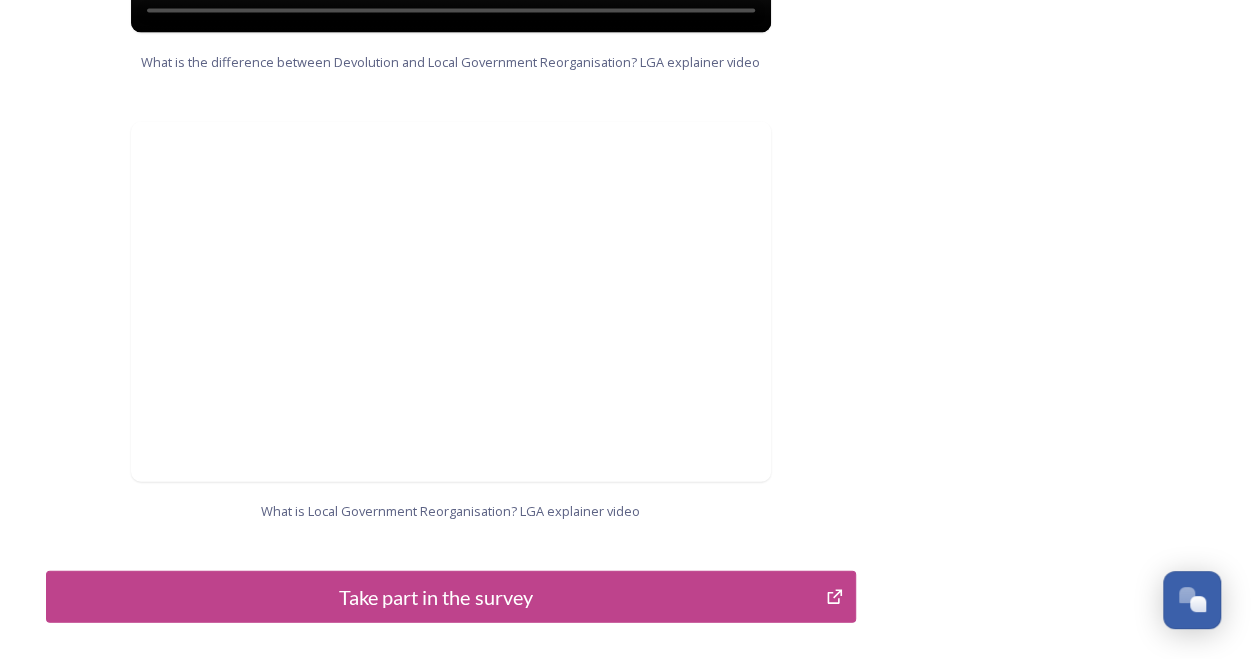 scroll, scrollTop: 2028, scrollLeft: 0, axis: vertical 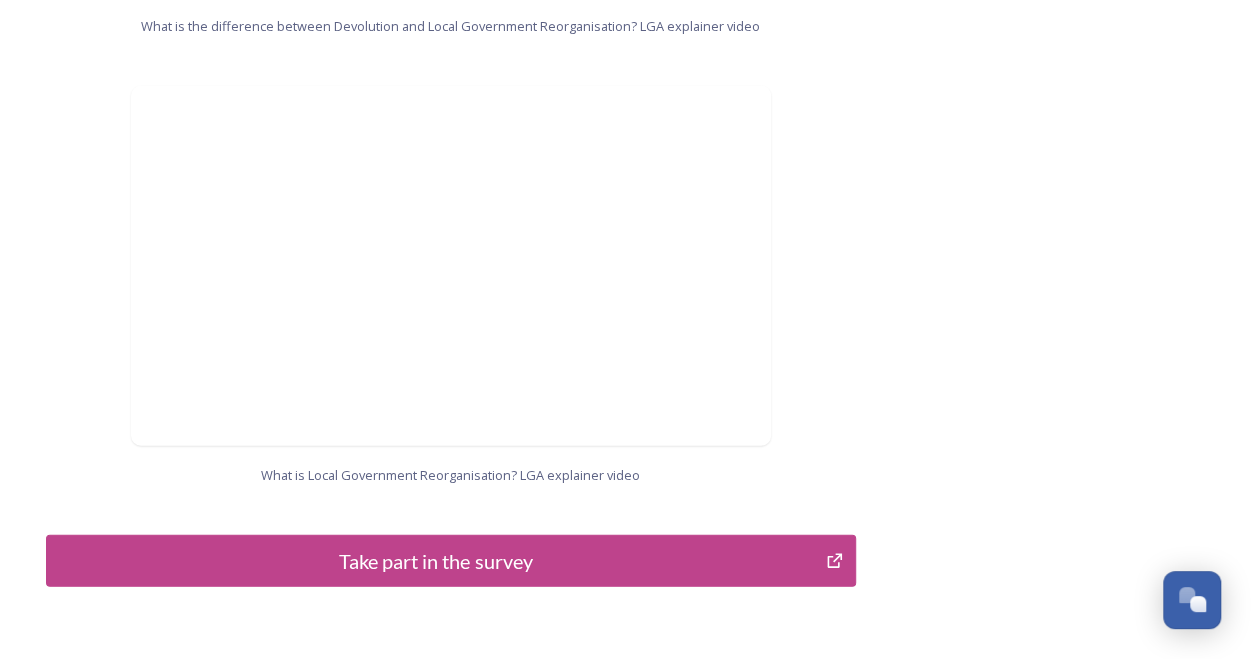 click on "What is Local Government Reorganisation? LGA explainer video" at bounding box center [451, 285] 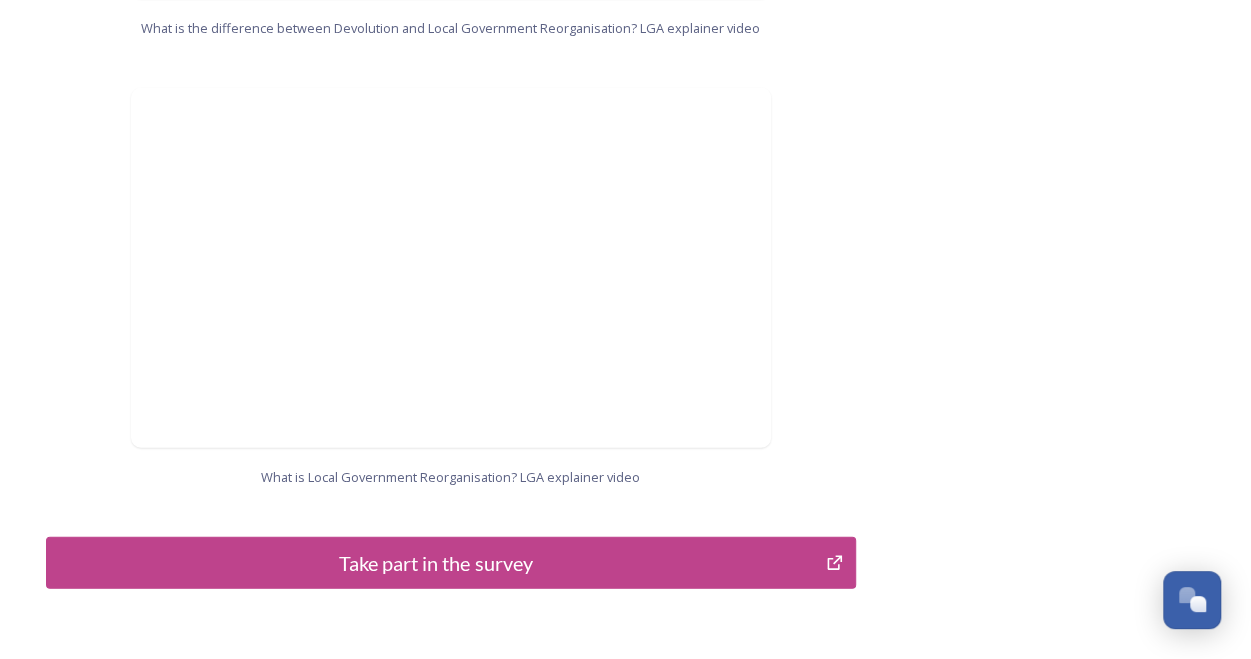 scroll, scrollTop: 2175, scrollLeft: 0, axis: vertical 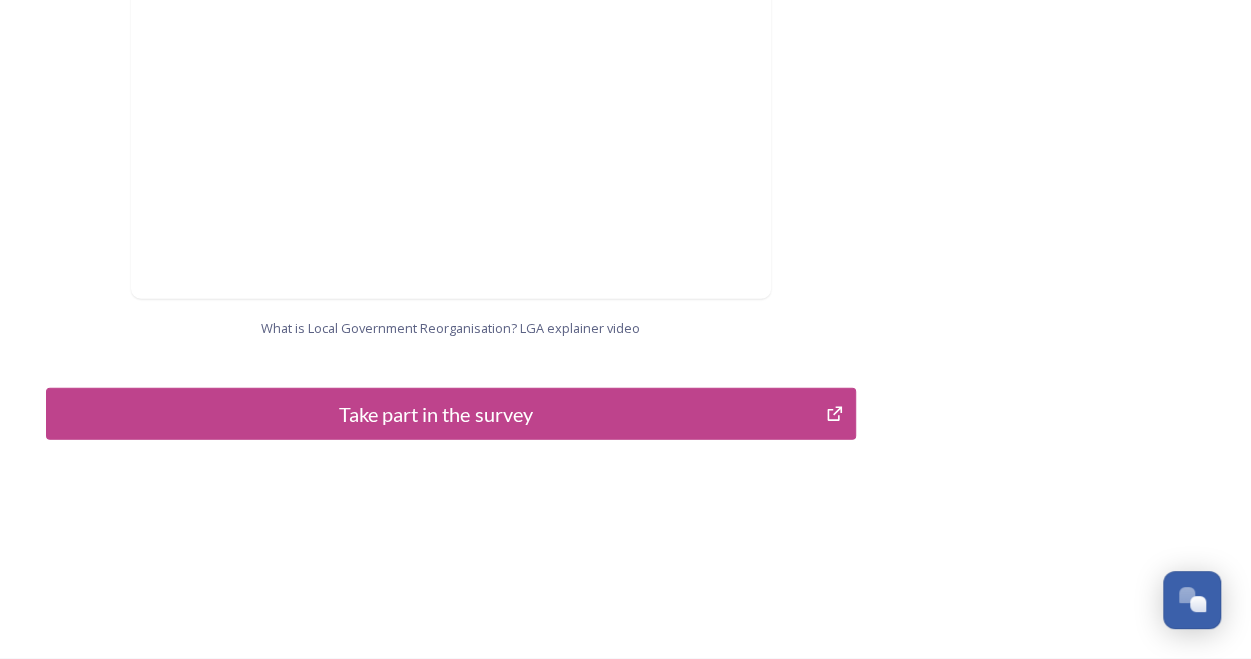 click 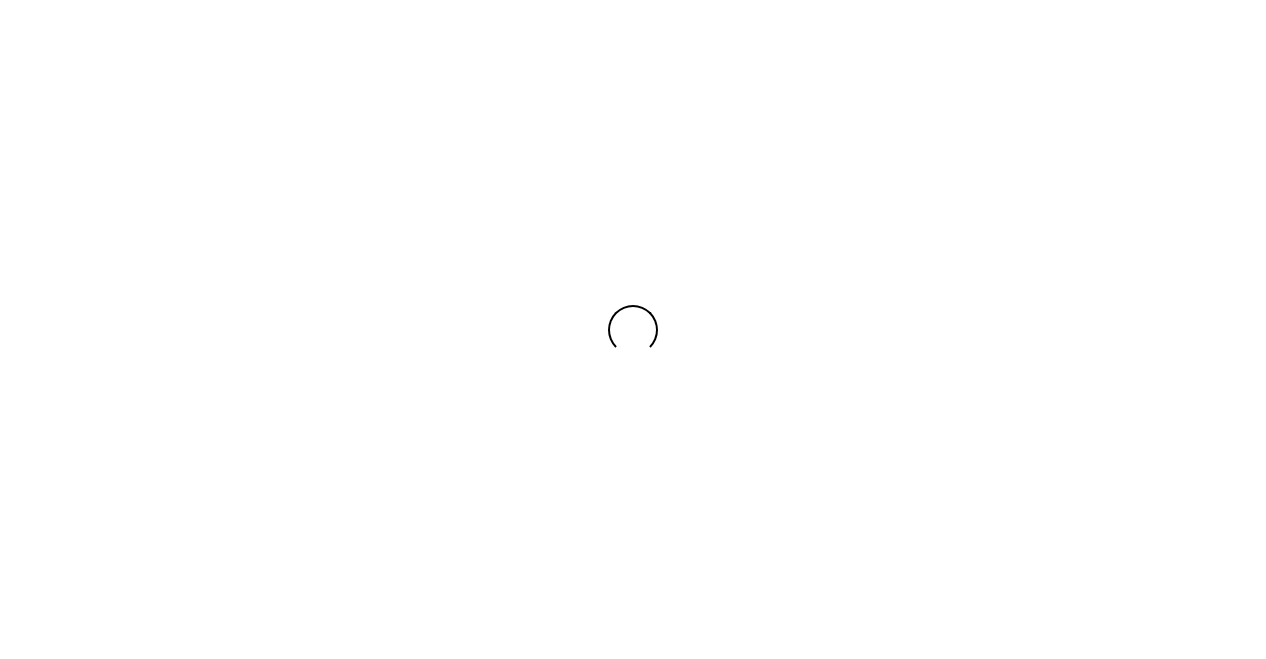 scroll, scrollTop: 0, scrollLeft: 0, axis: both 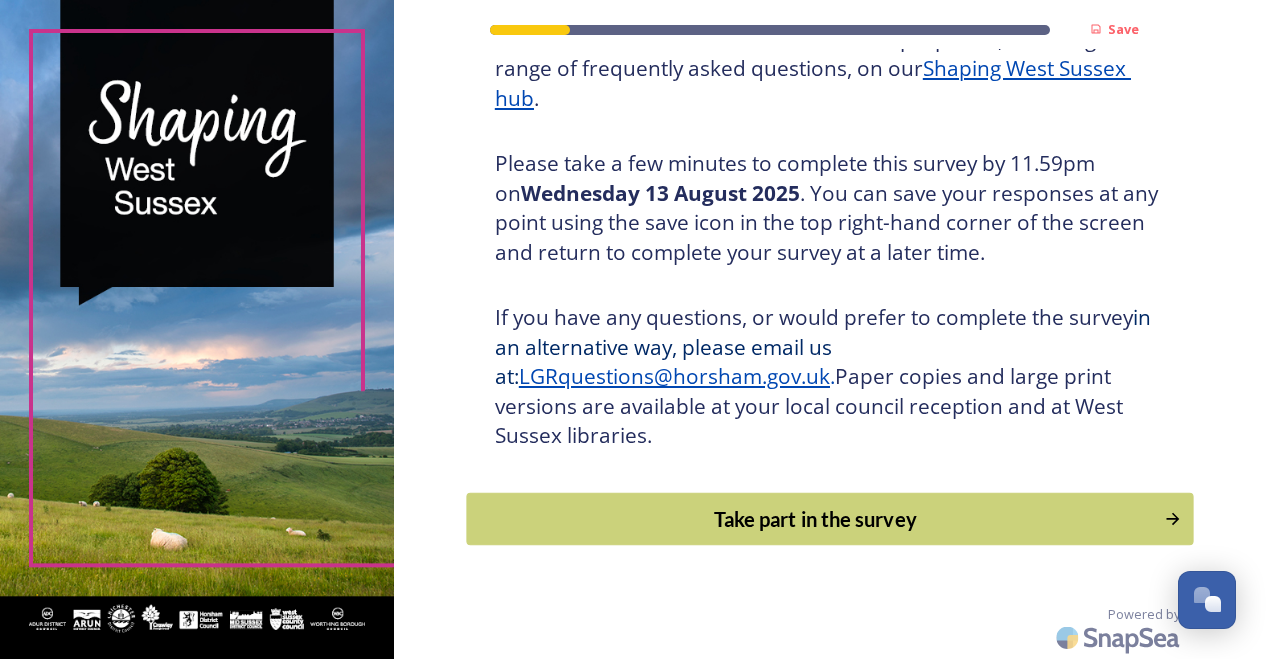 click on "Take part in the survey" at bounding box center [815, 519] 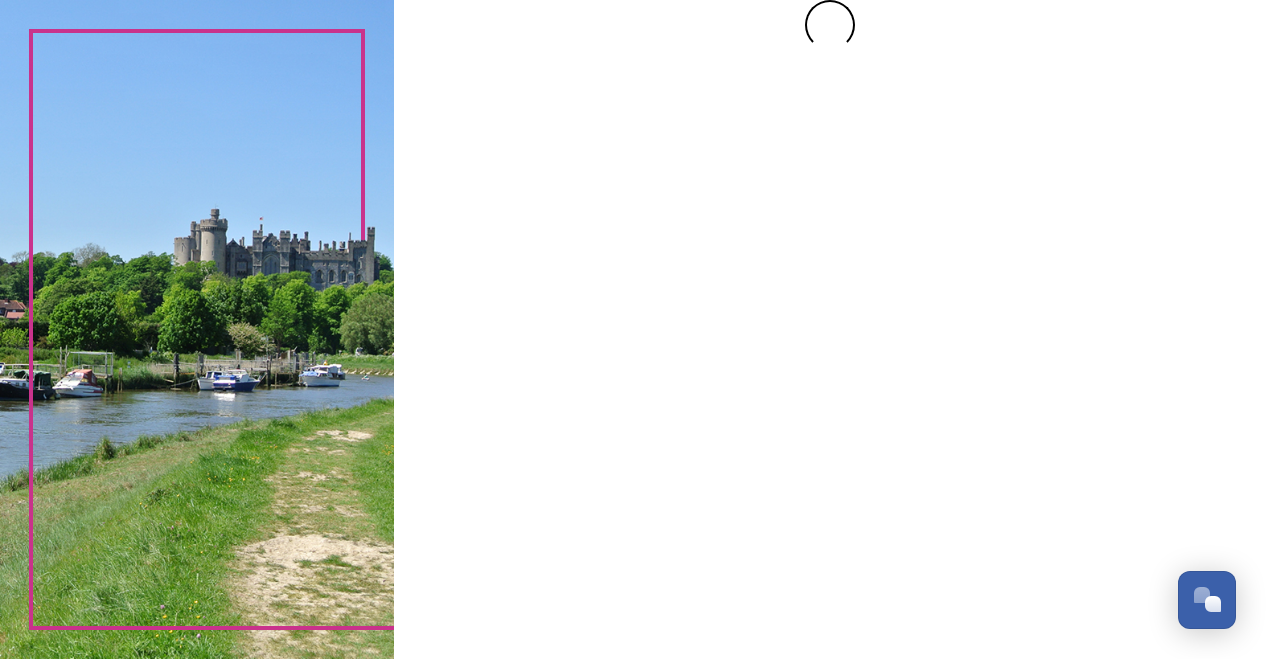 scroll, scrollTop: 0, scrollLeft: 0, axis: both 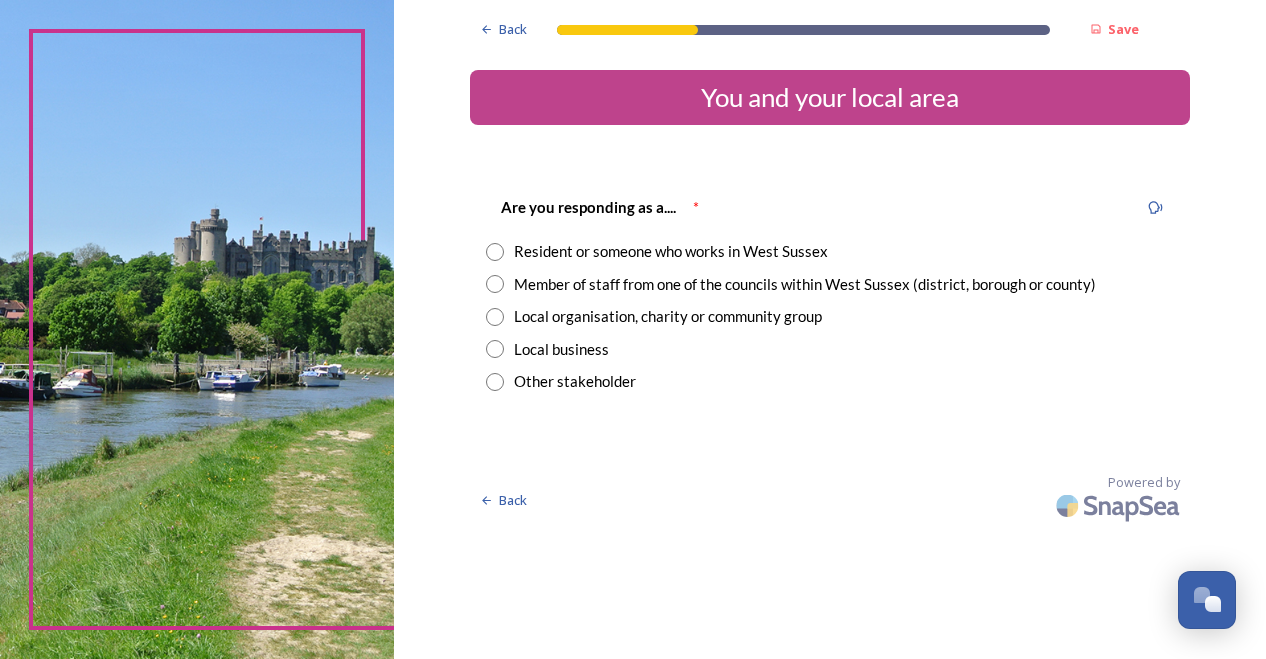 click at bounding box center [495, 252] 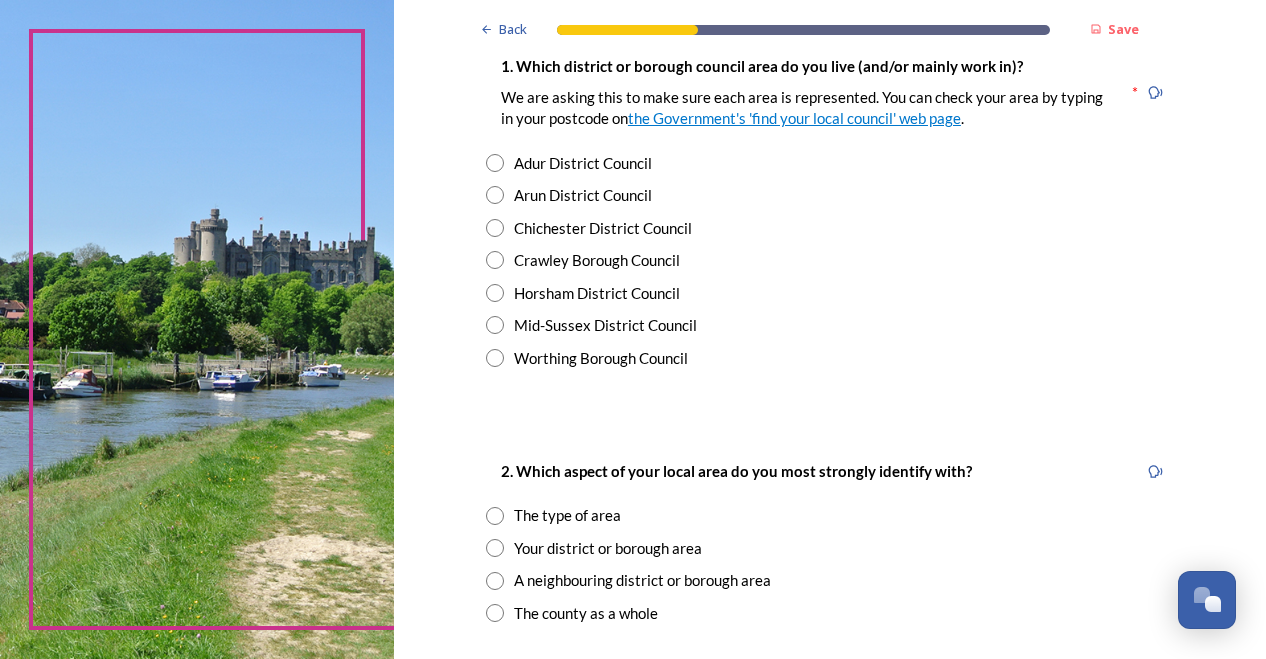 scroll, scrollTop: 454, scrollLeft: 0, axis: vertical 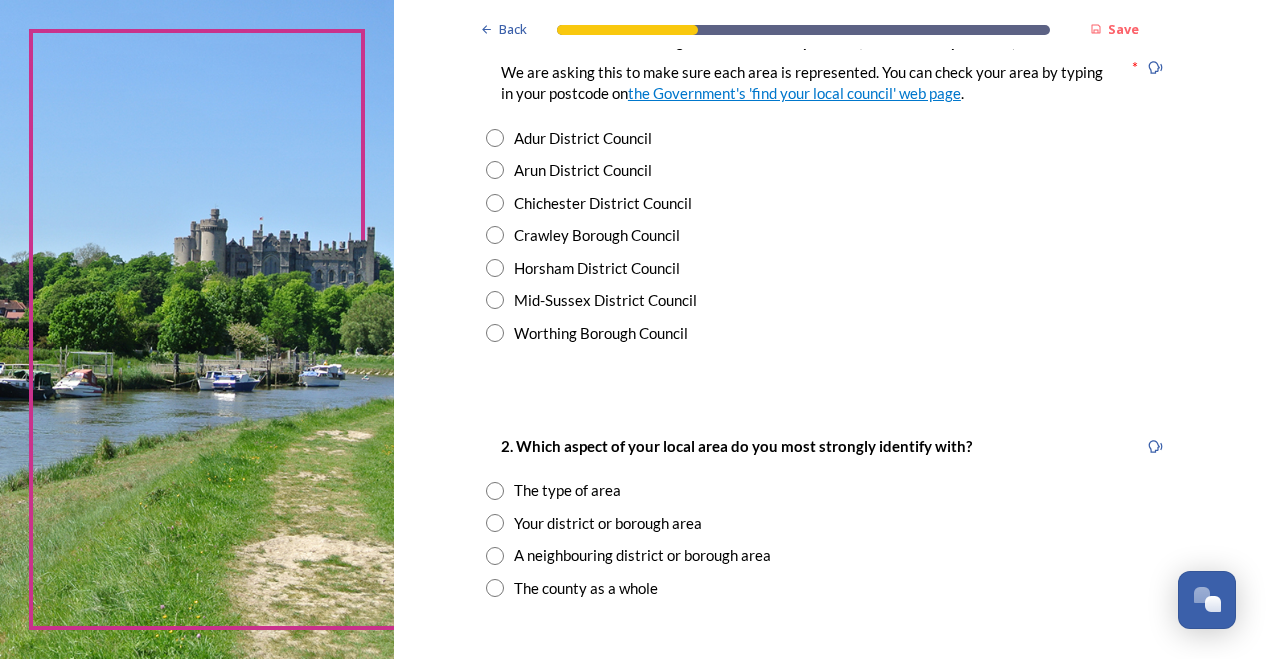 click at bounding box center (495, 203) 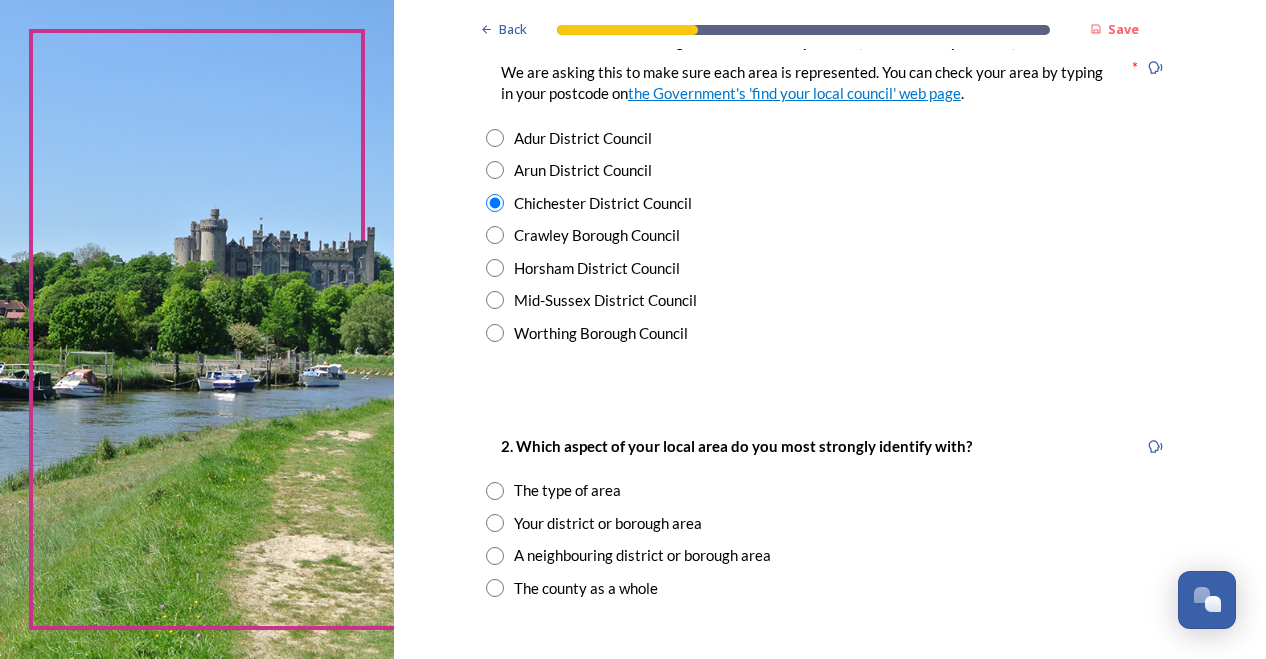 click at bounding box center (495, 491) 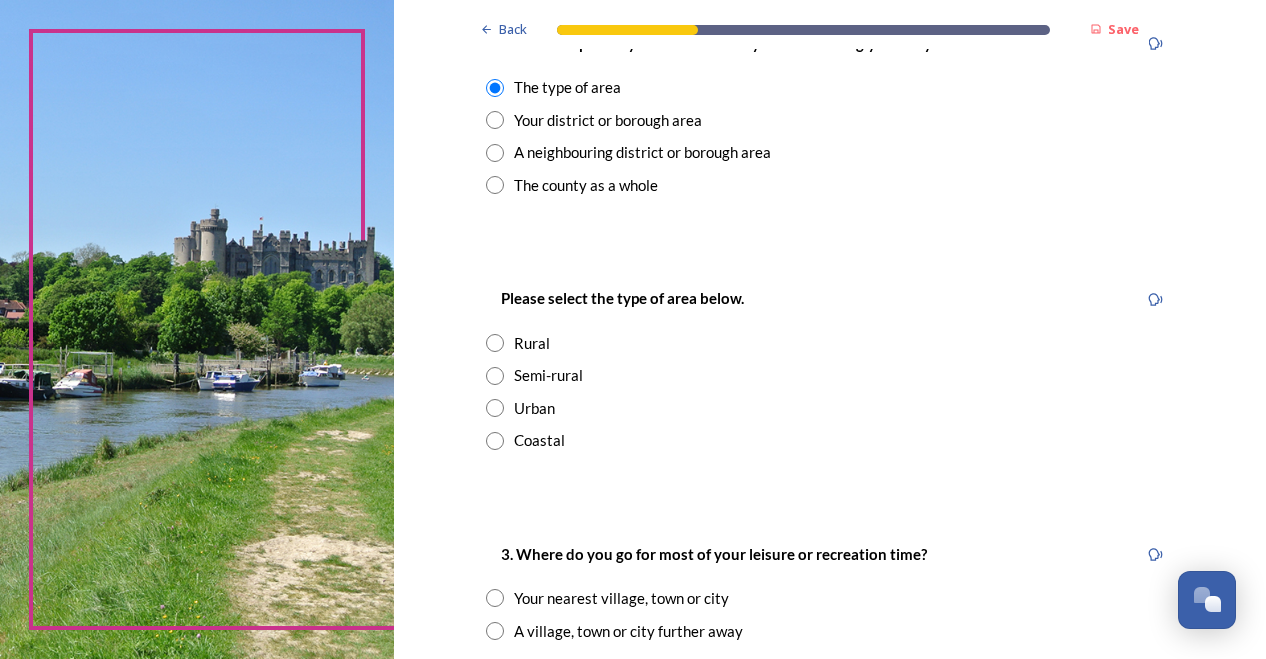 scroll, scrollTop: 924, scrollLeft: 0, axis: vertical 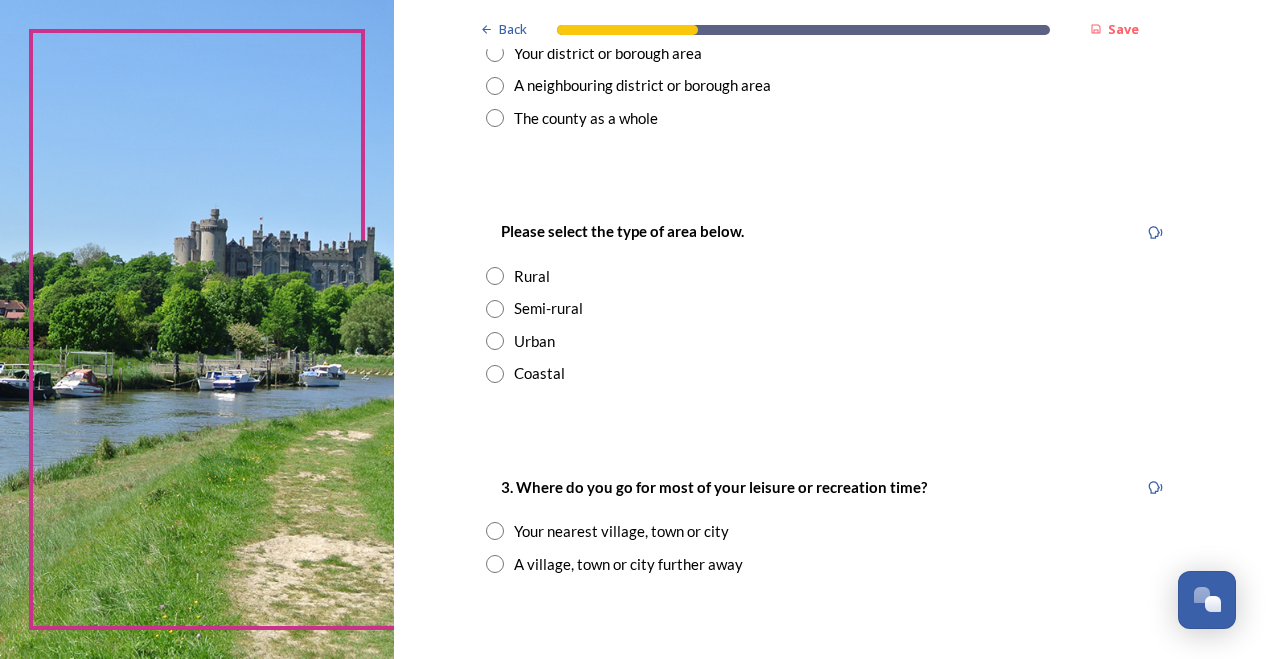 click at bounding box center [495, 309] 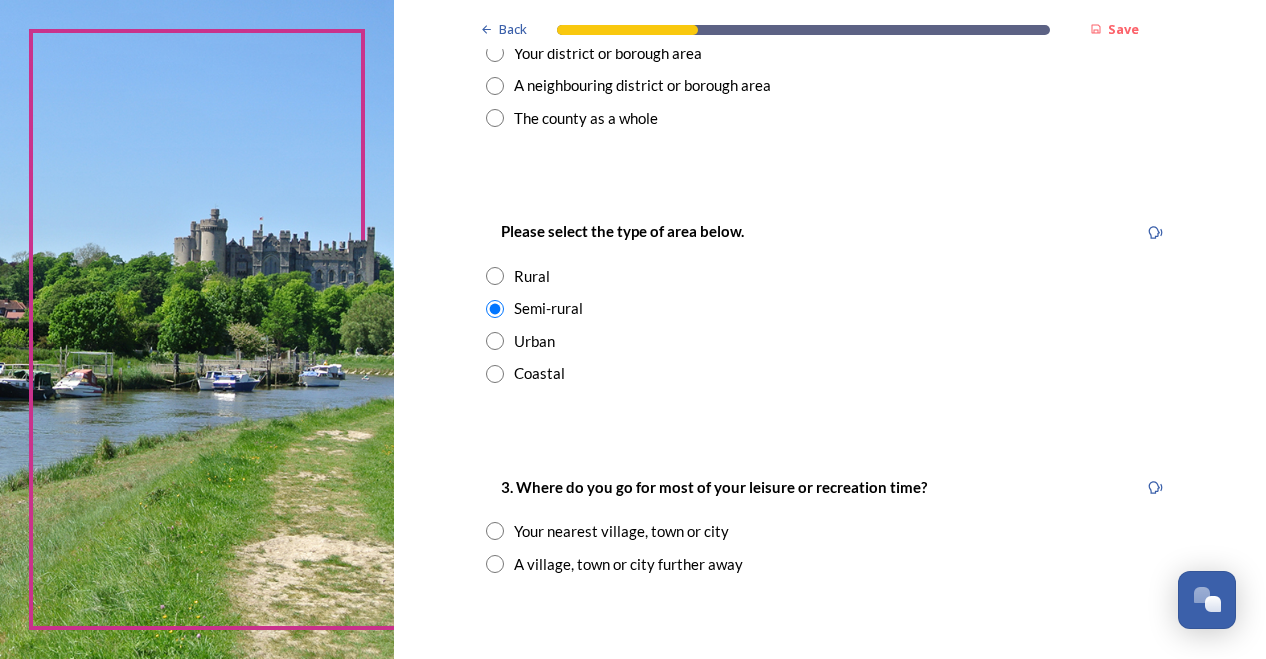 click at bounding box center (495, 531) 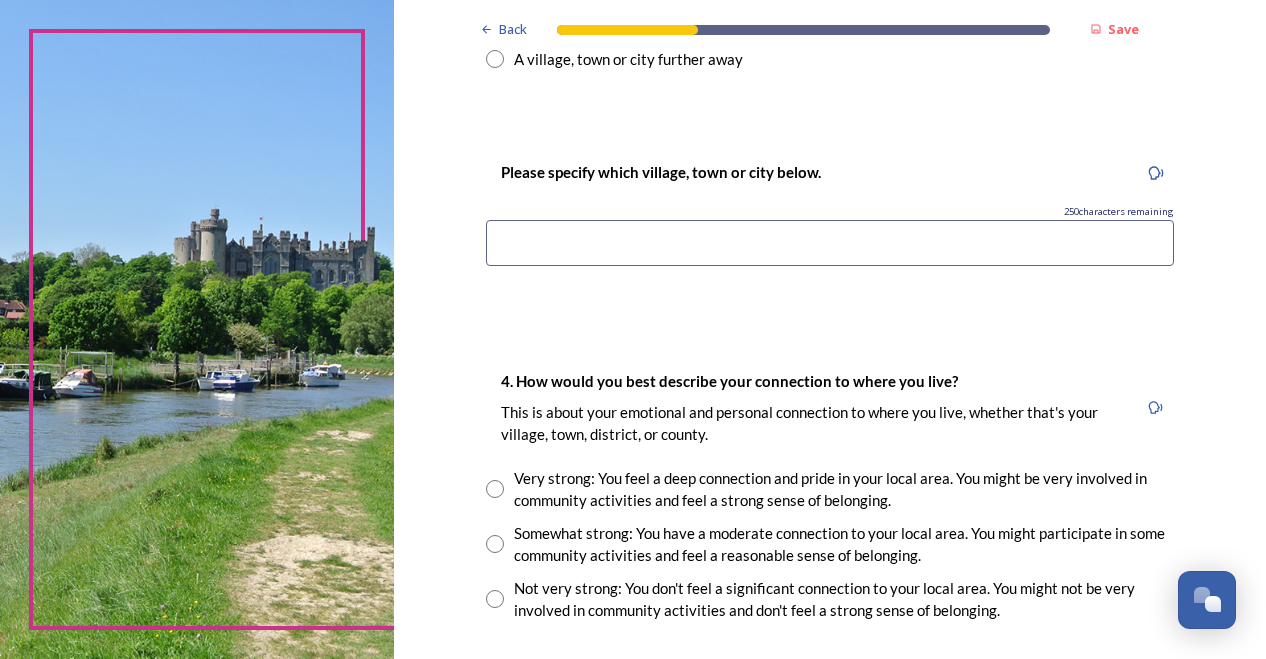 scroll, scrollTop: 1444, scrollLeft: 0, axis: vertical 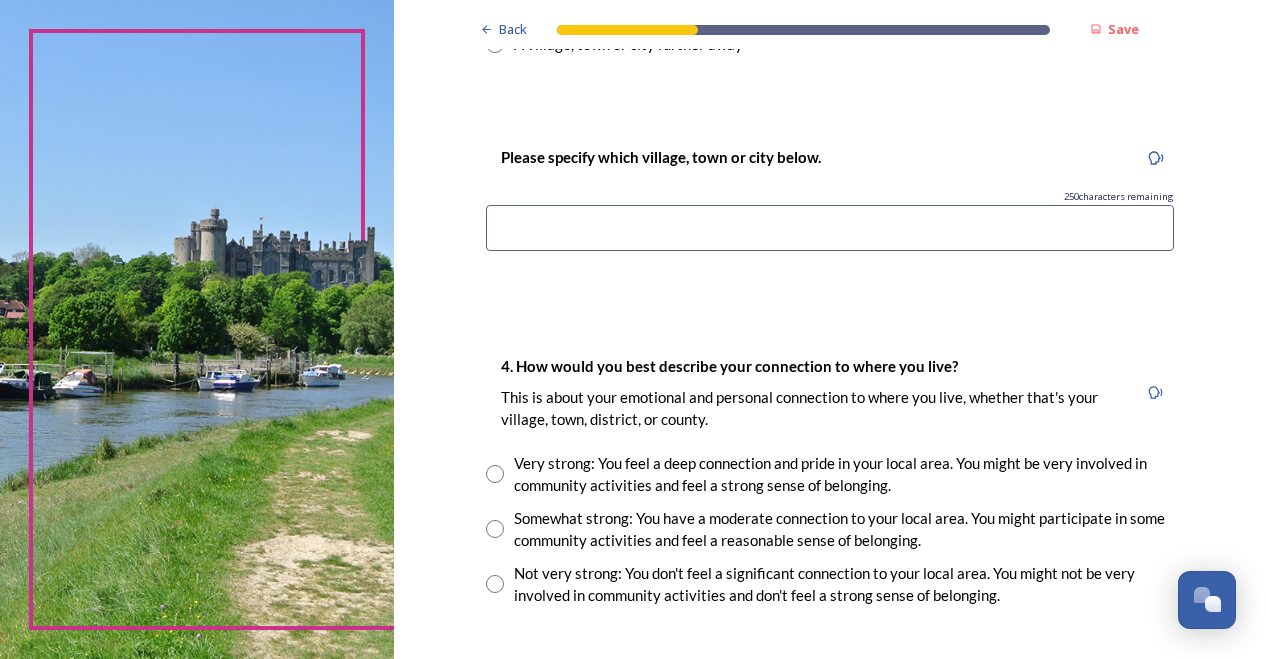 click at bounding box center [830, 228] 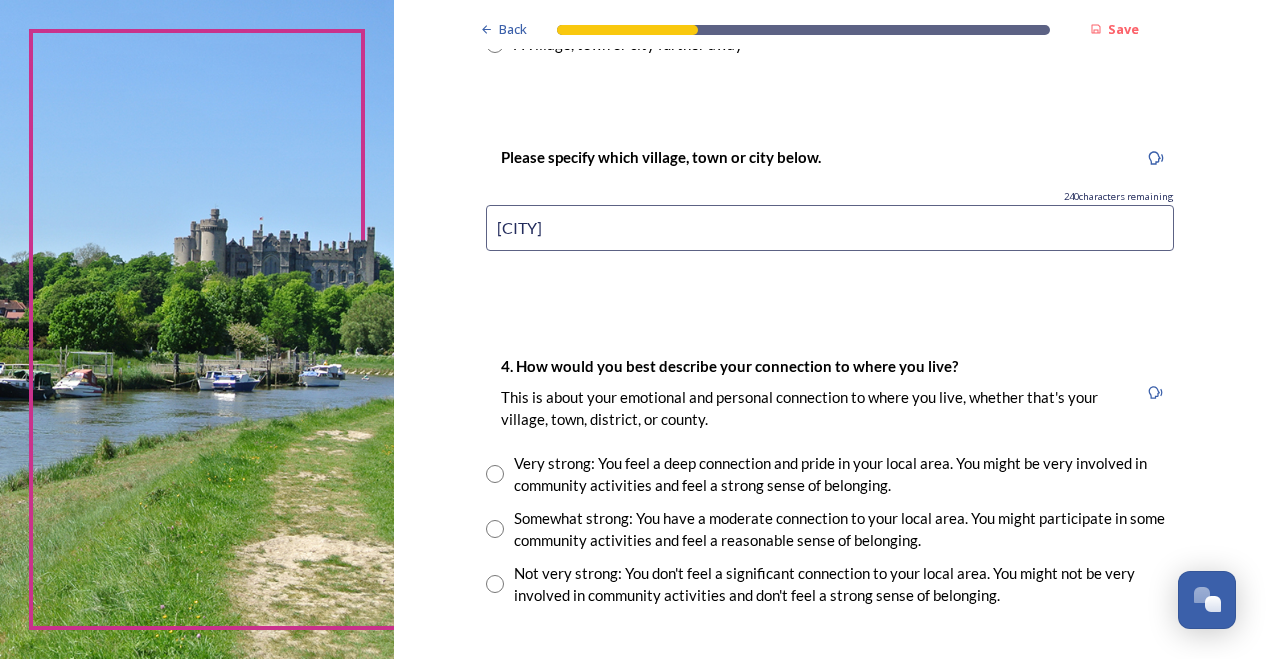 click on "[CITY]" at bounding box center [830, 228] 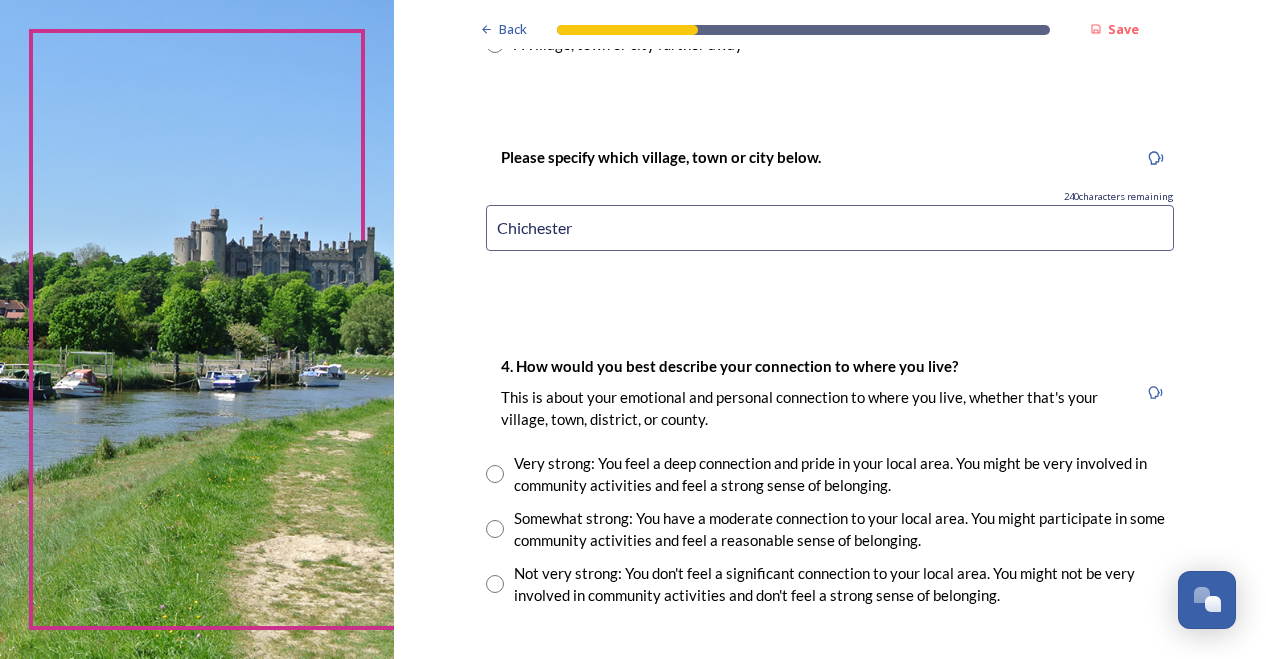 type on "Chichester" 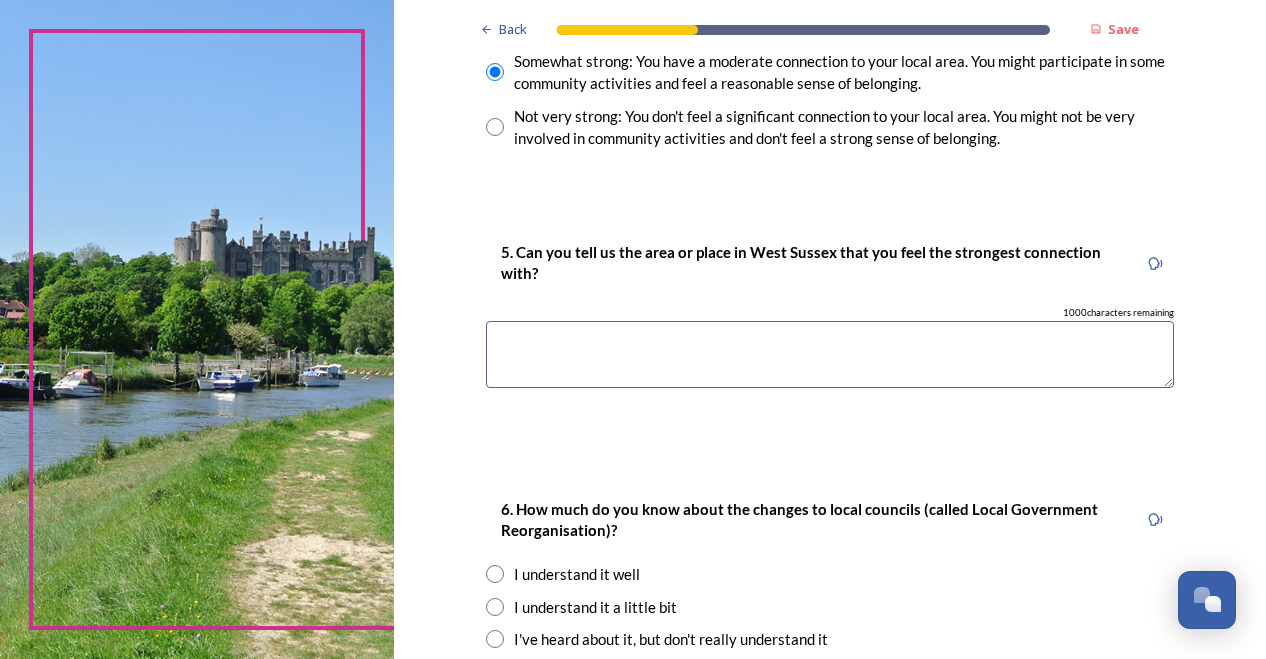 scroll, scrollTop: 1958, scrollLeft: 0, axis: vertical 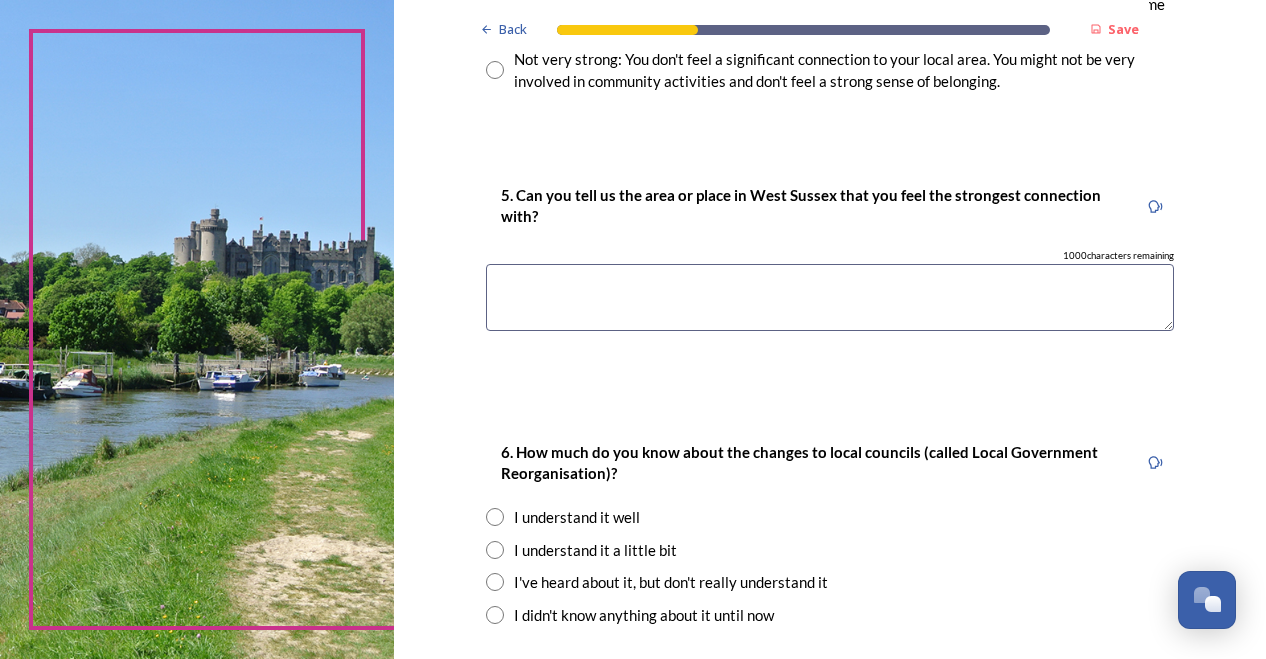 click at bounding box center (830, 297) 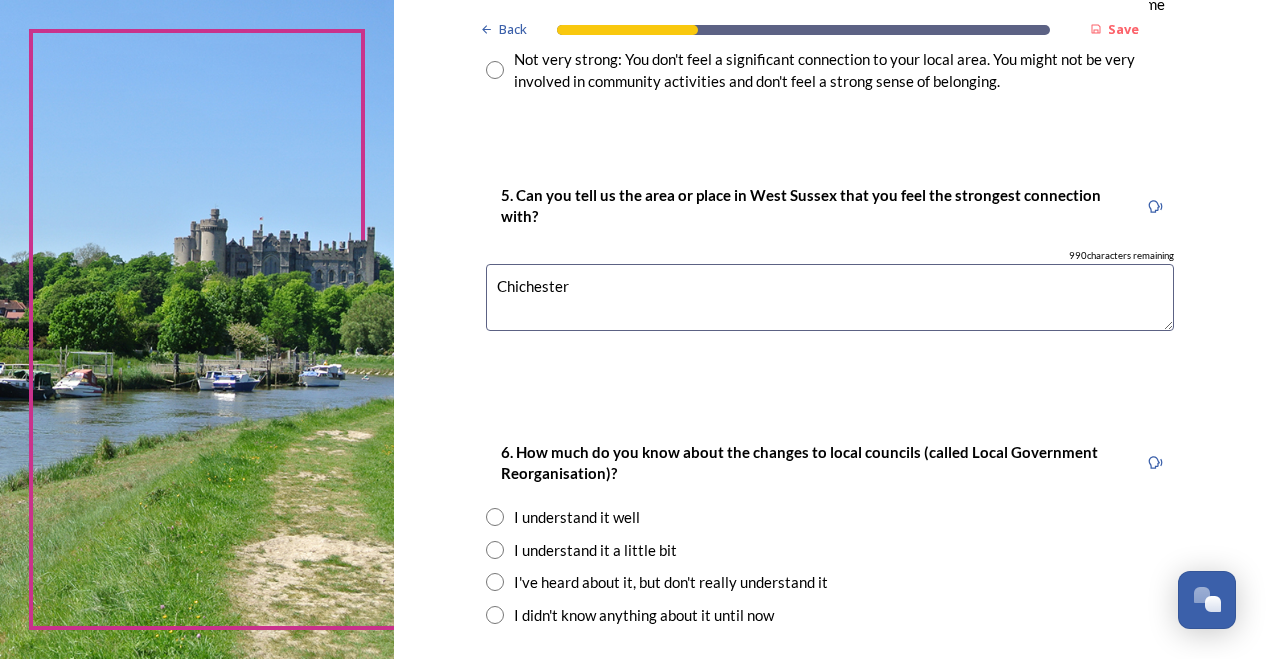 type on "Chichester" 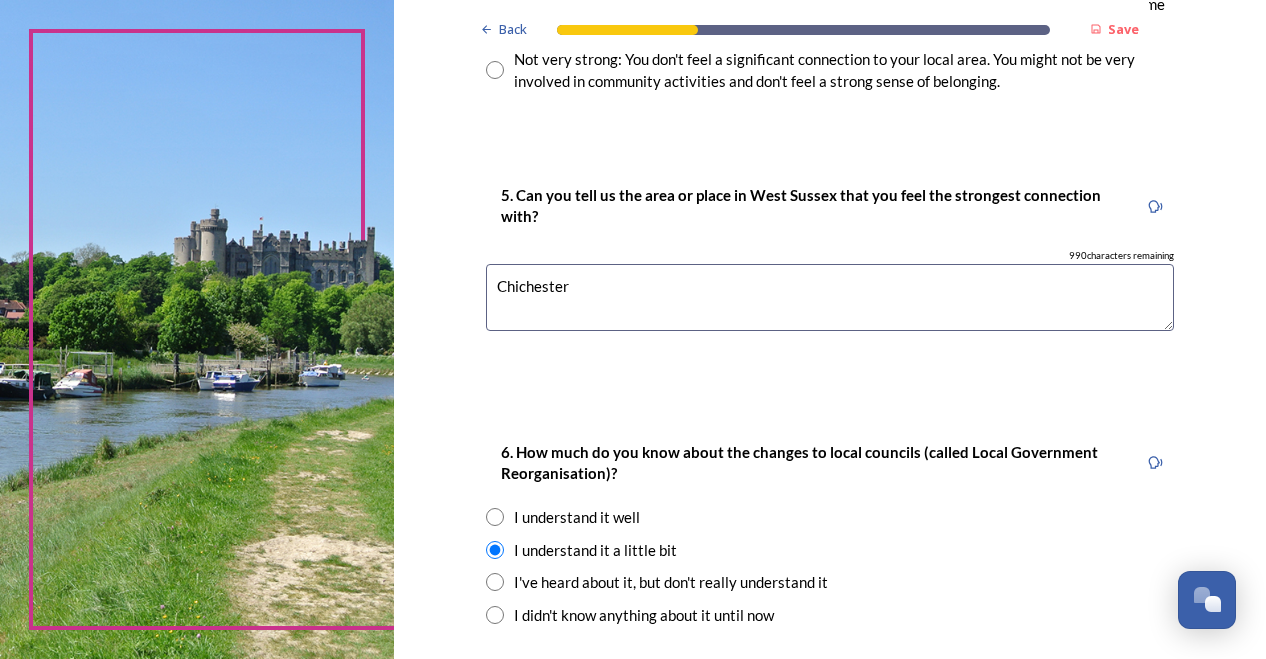 scroll, scrollTop: 2158, scrollLeft: 0, axis: vertical 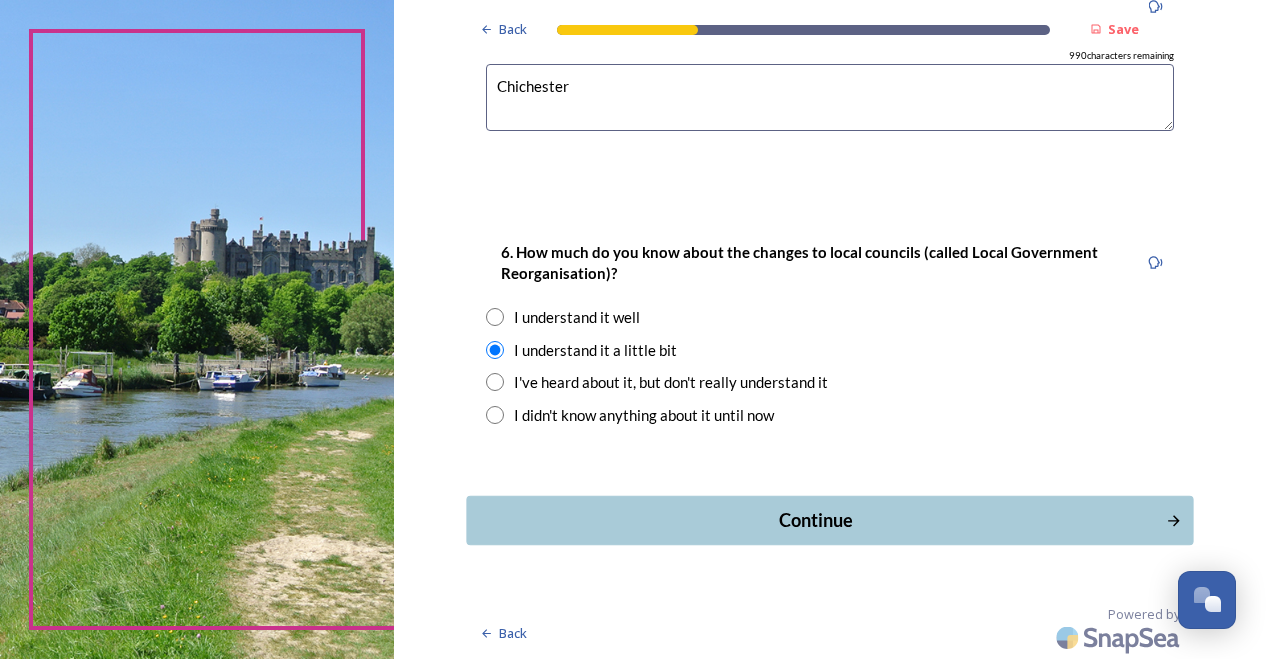 click on "Continue" at bounding box center (815, 520) 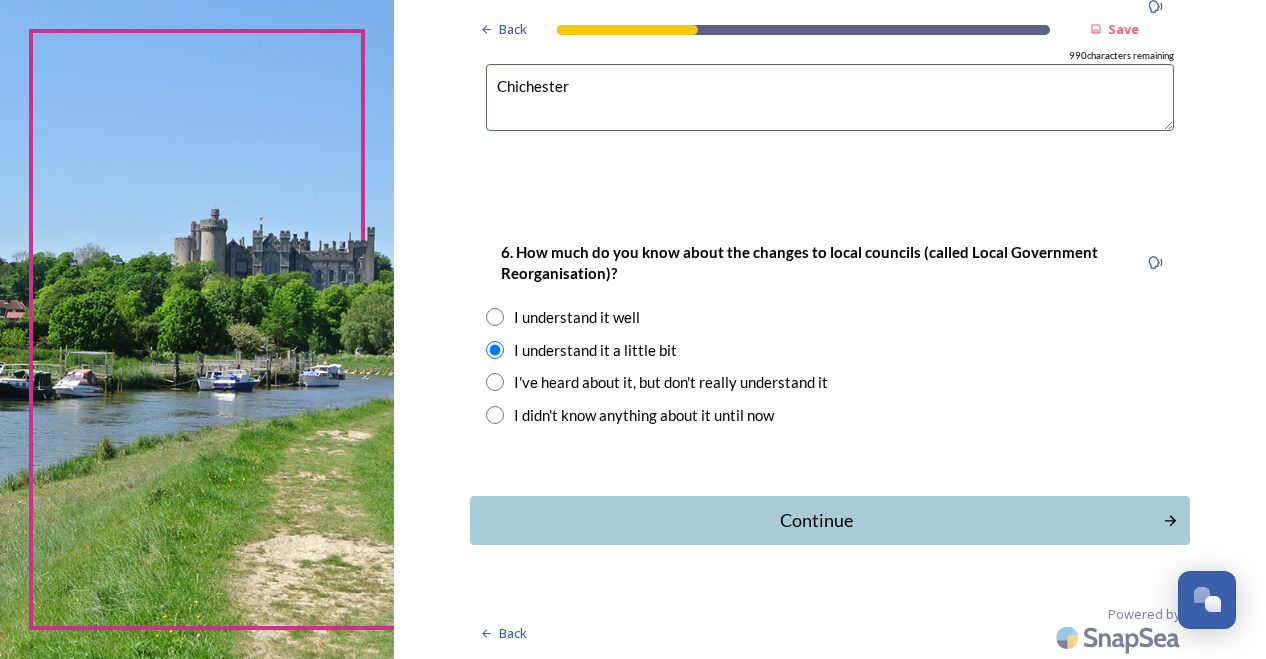 scroll, scrollTop: 0, scrollLeft: 0, axis: both 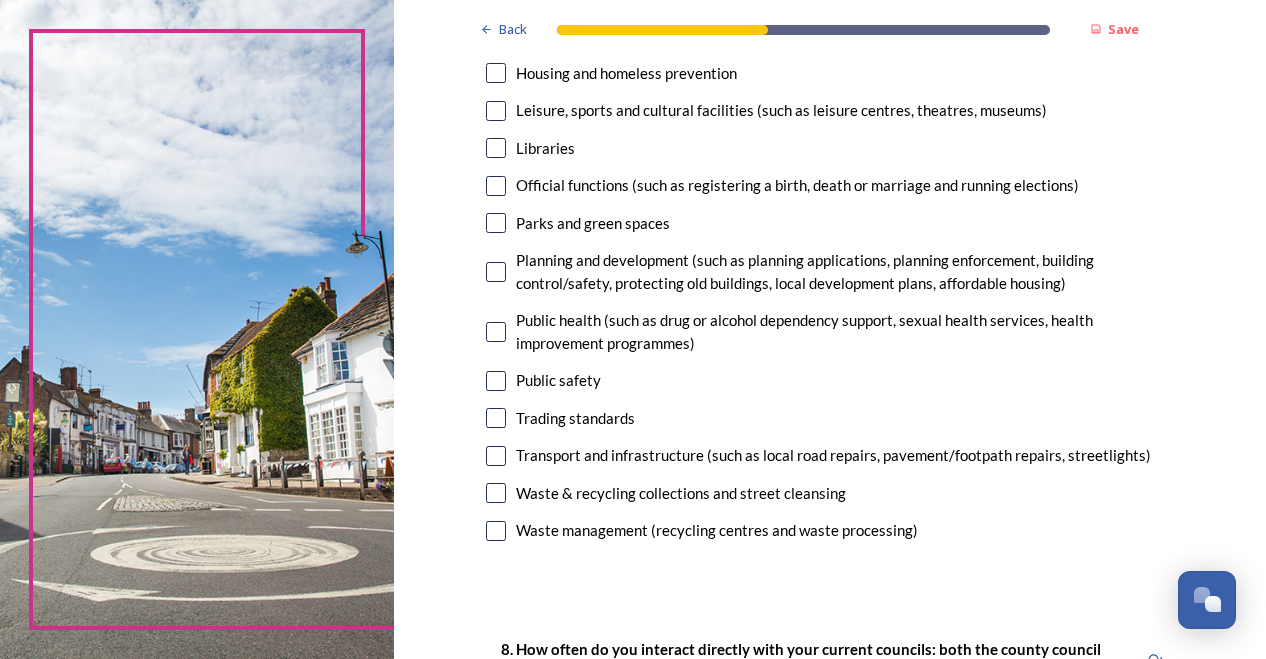 click at bounding box center (496, 272) 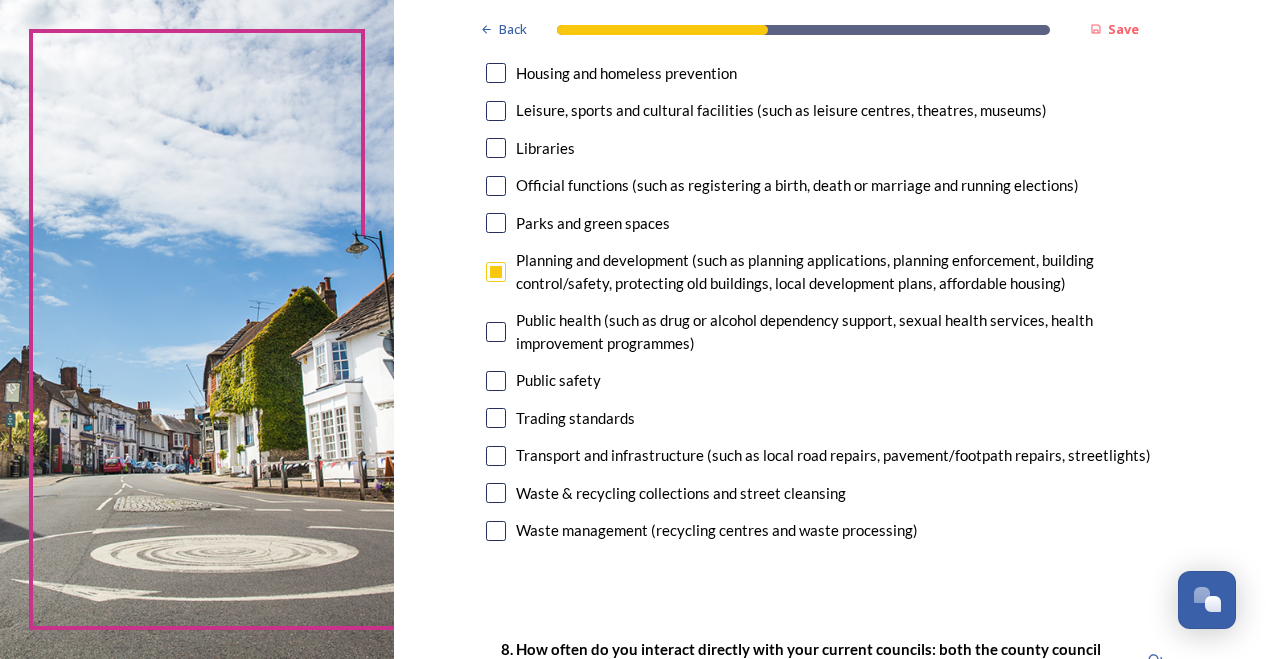 click at bounding box center (496, 381) 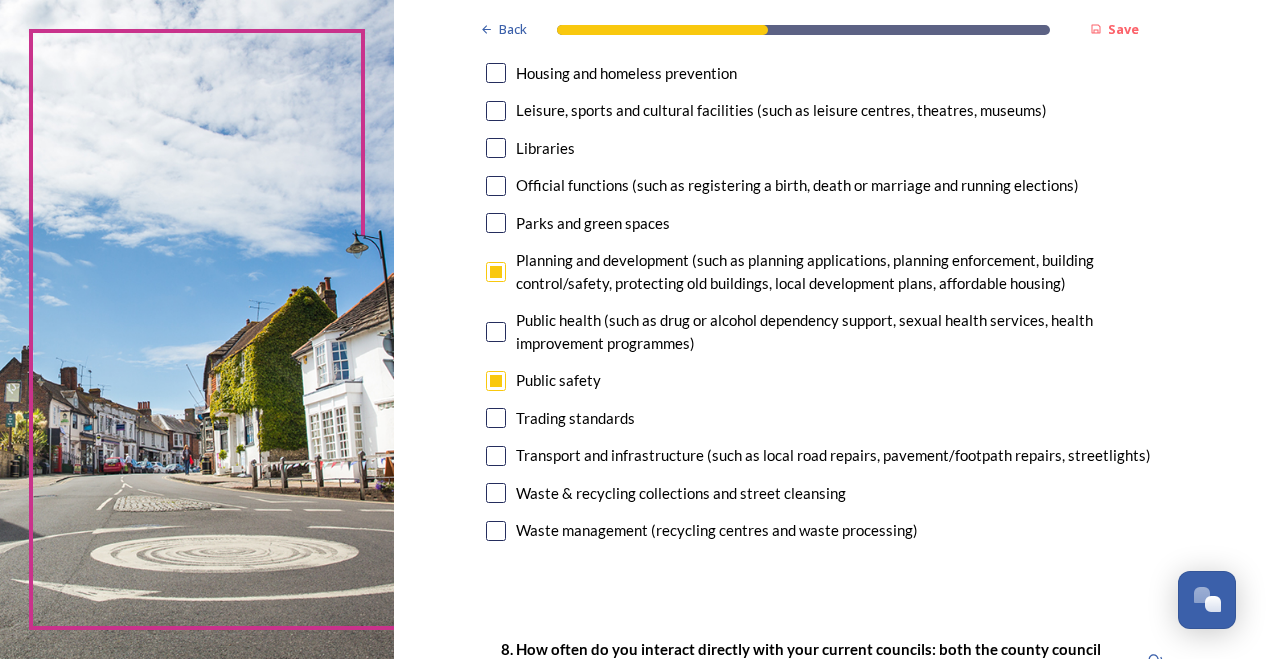 click at bounding box center [496, 456] 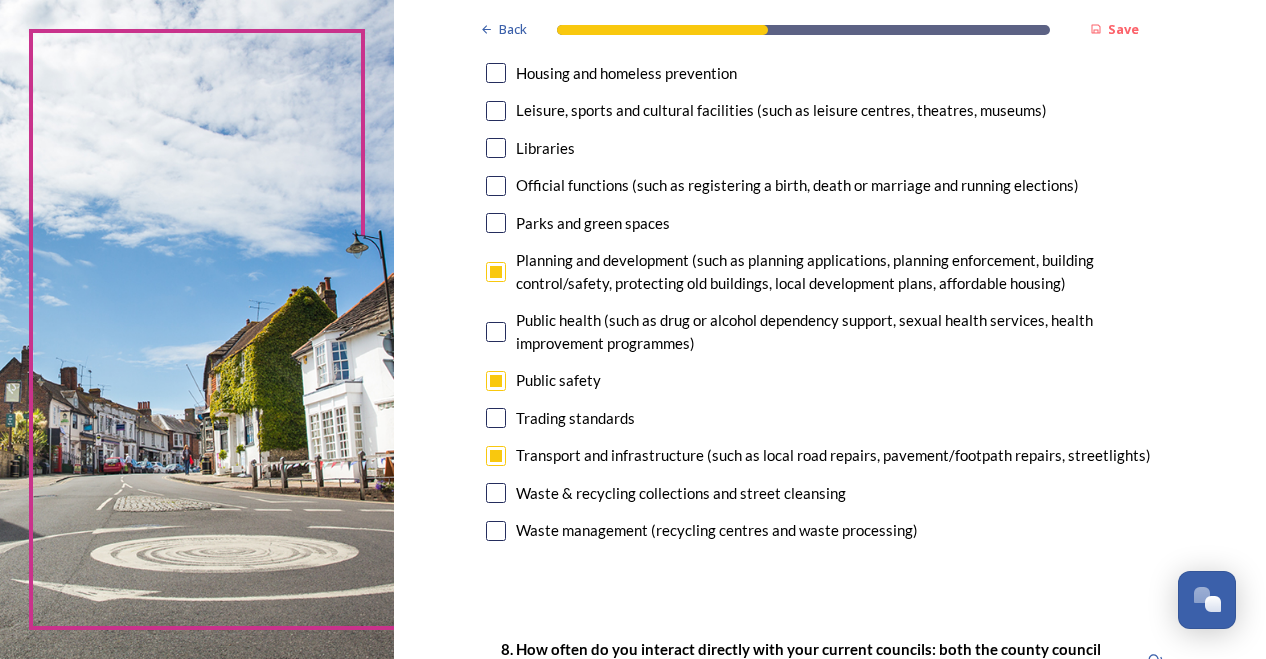click at bounding box center (496, 493) 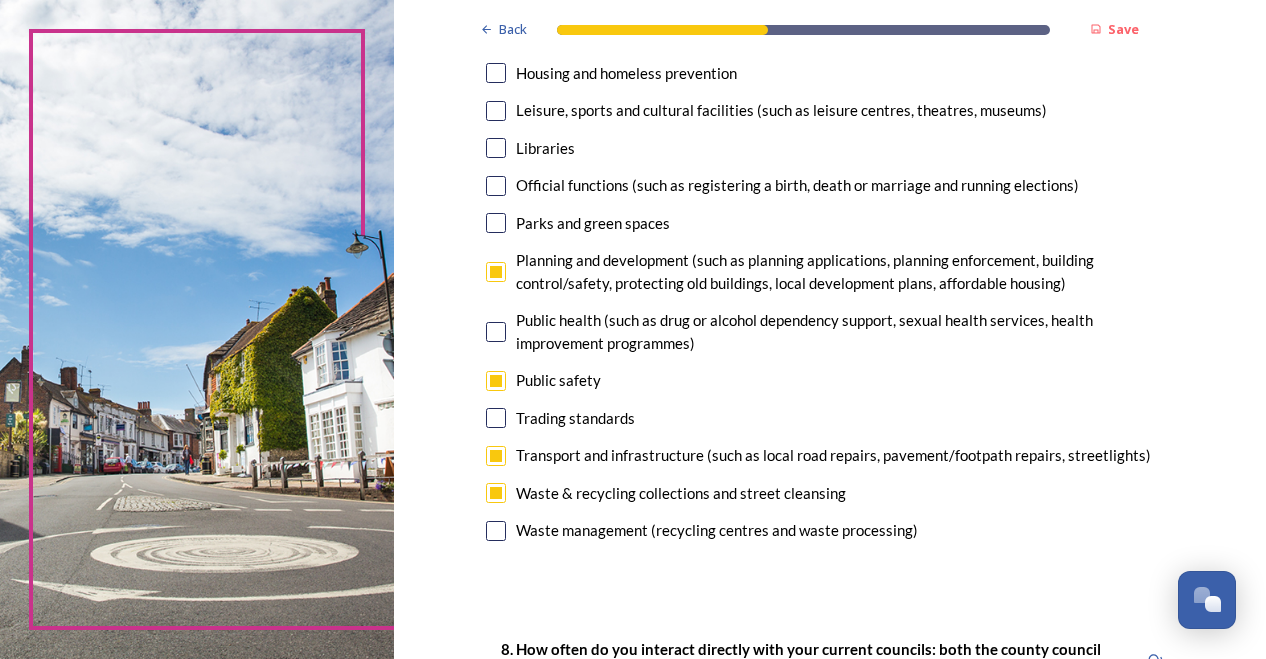 drag, startPoint x: 486, startPoint y: 223, endPoint x: 554, endPoint y: 222, distance: 68.007355 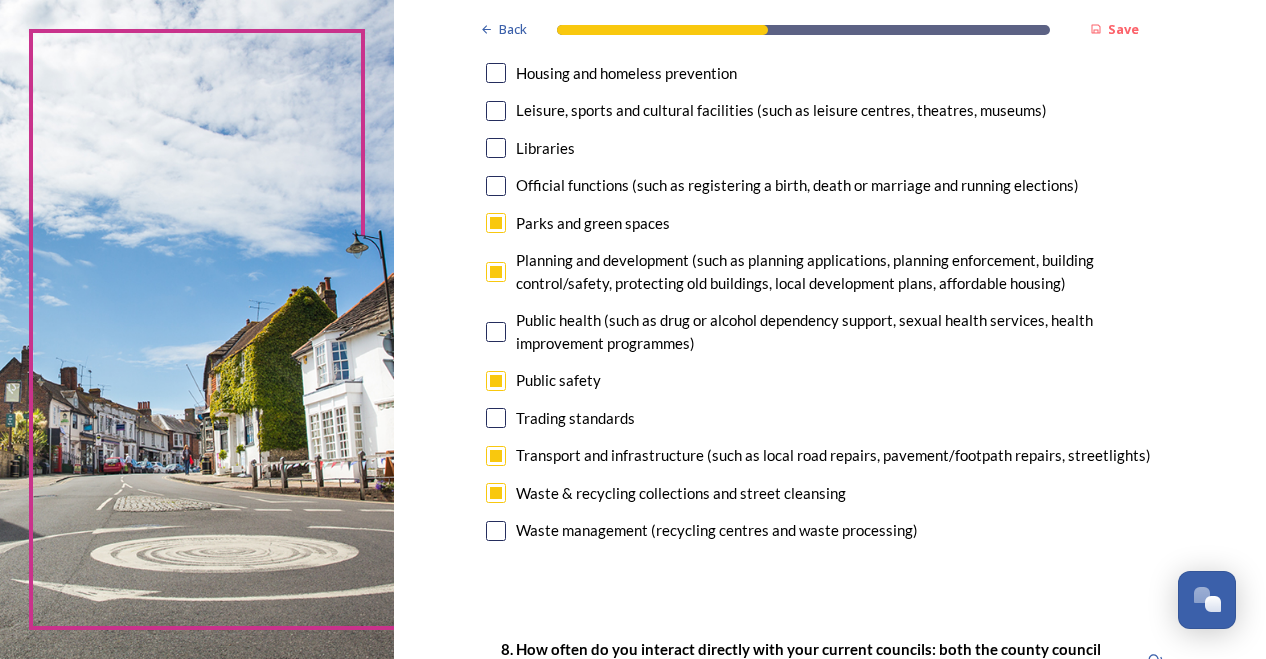 click at bounding box center (496, 381) 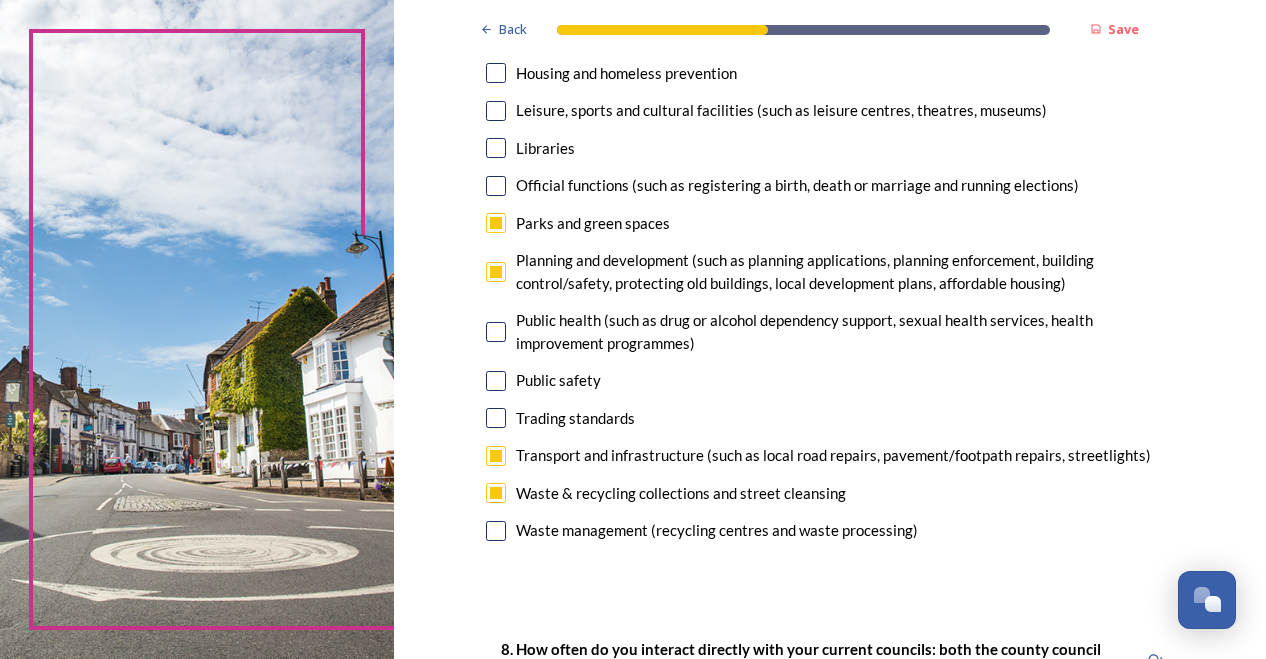 click at bounding box center [496, 73] 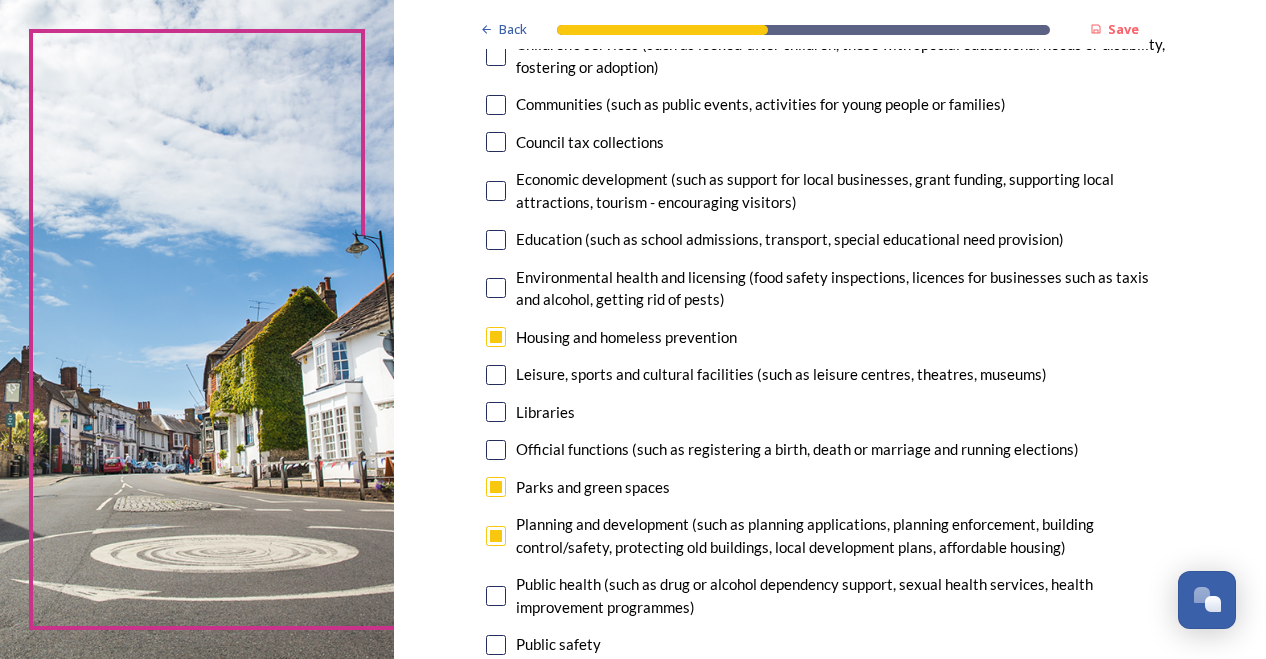 scroll, scrollTop: 262, scrollLeft: 0, axis: vertical 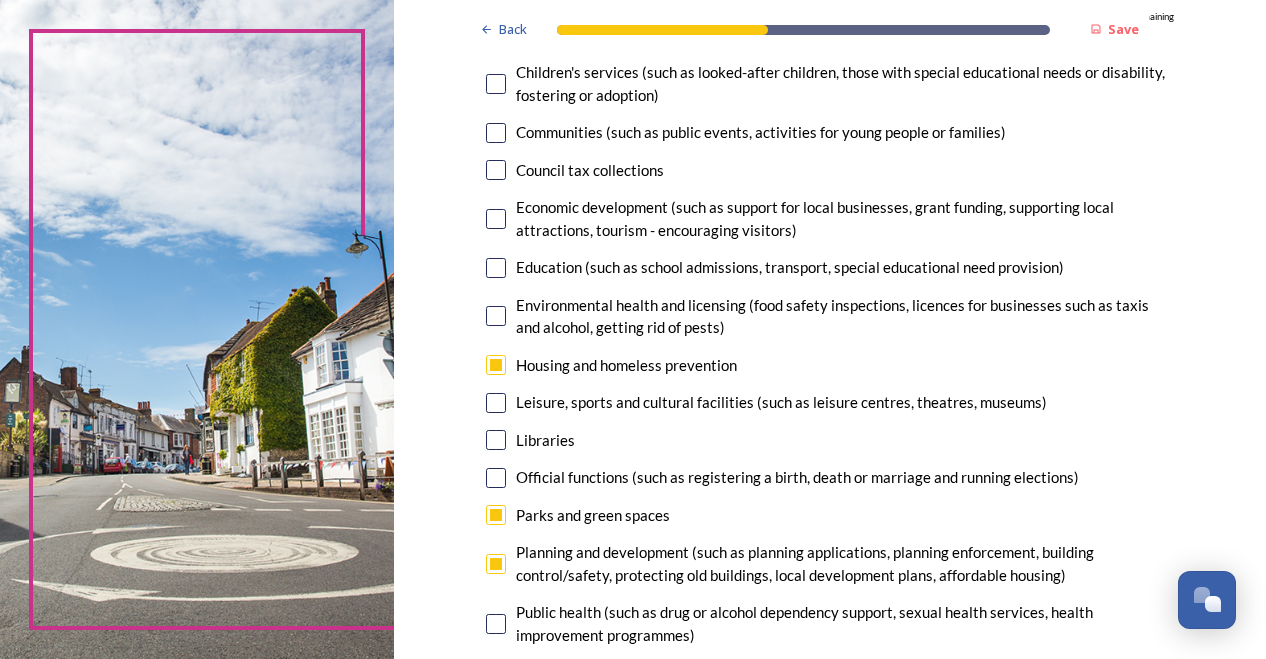 click at bounding box center (496, 268) 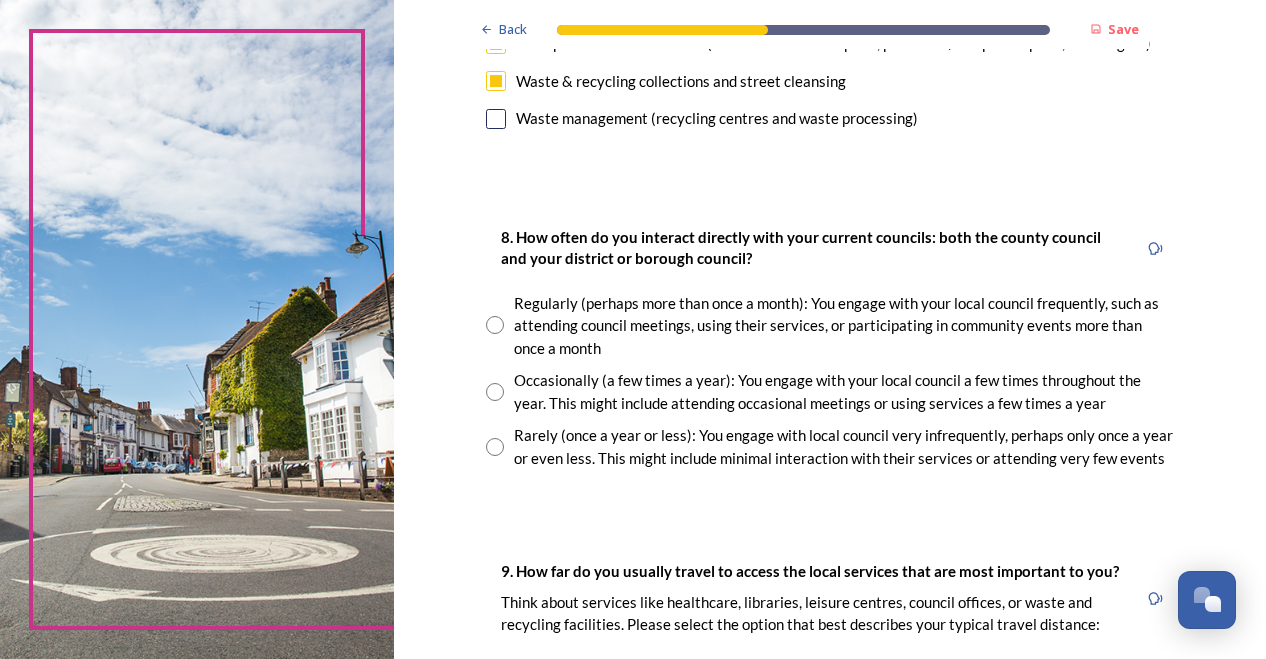 scroll, scrollTop: 1050, scrollLeft: 0, axis: vertical 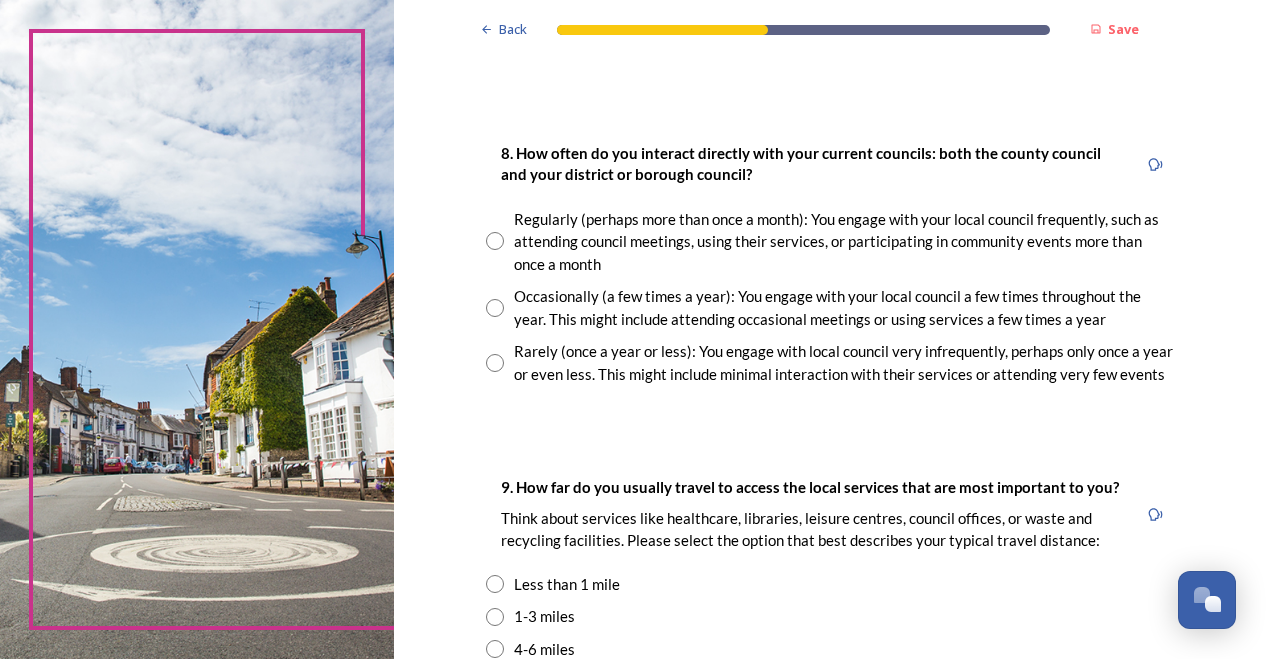 click at bounding box center (495, 363) 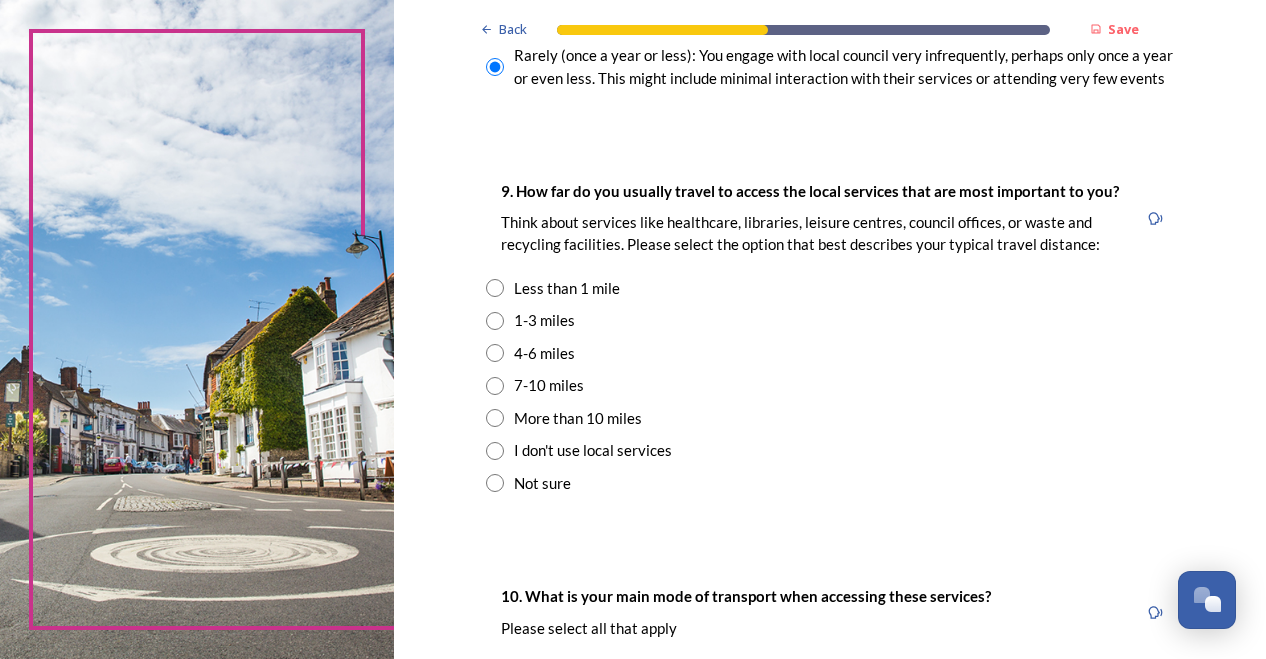 scroll, scrollTop: 1365, scrollLeft: 0, axis: vertical 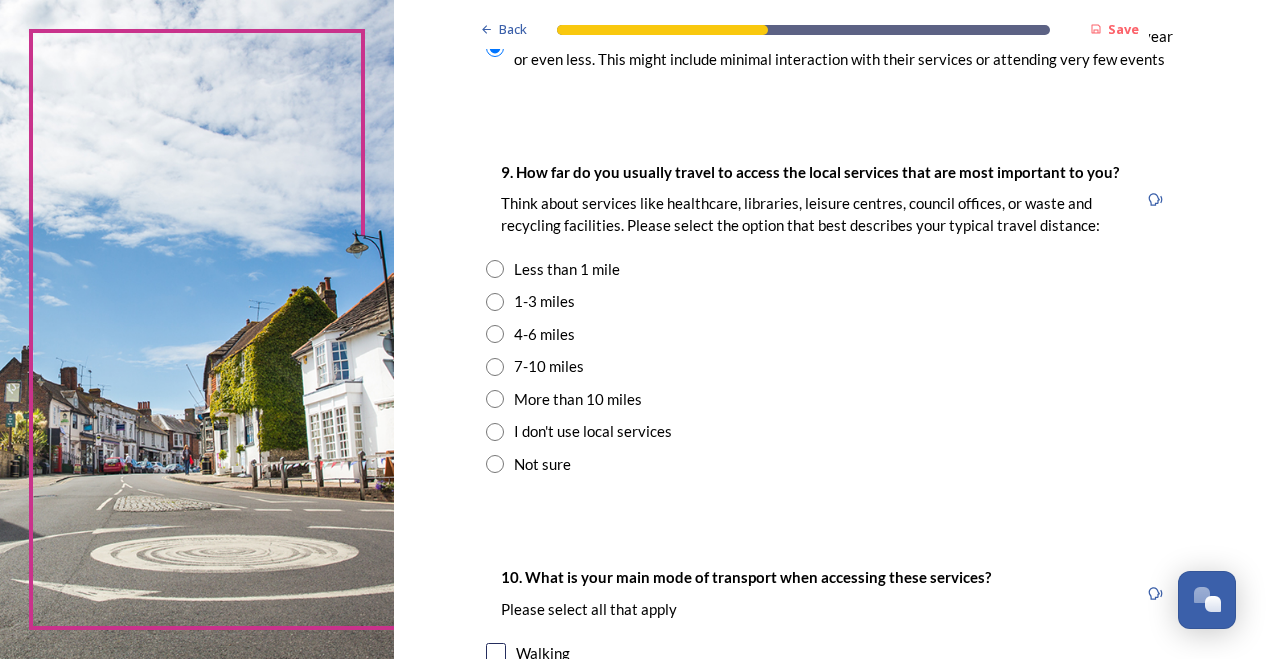 click at bounding box center (495, 302) 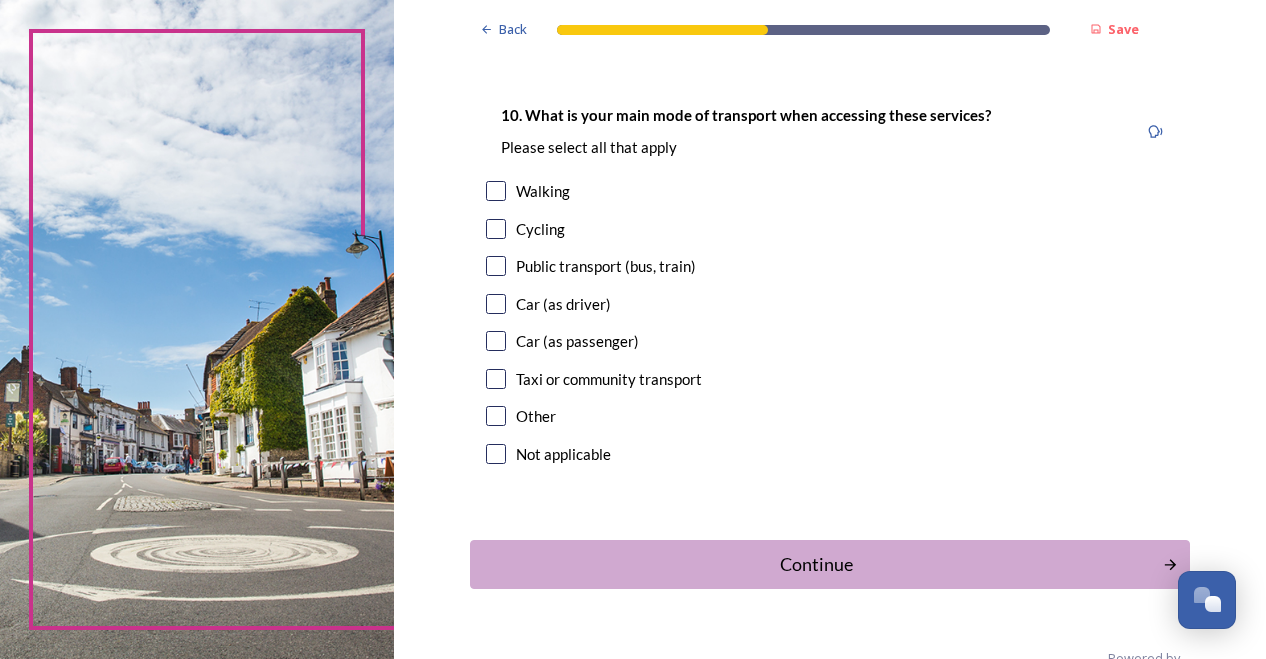 scroll, scrollTop: 1822, scrollLeft: 0, axis: vertical 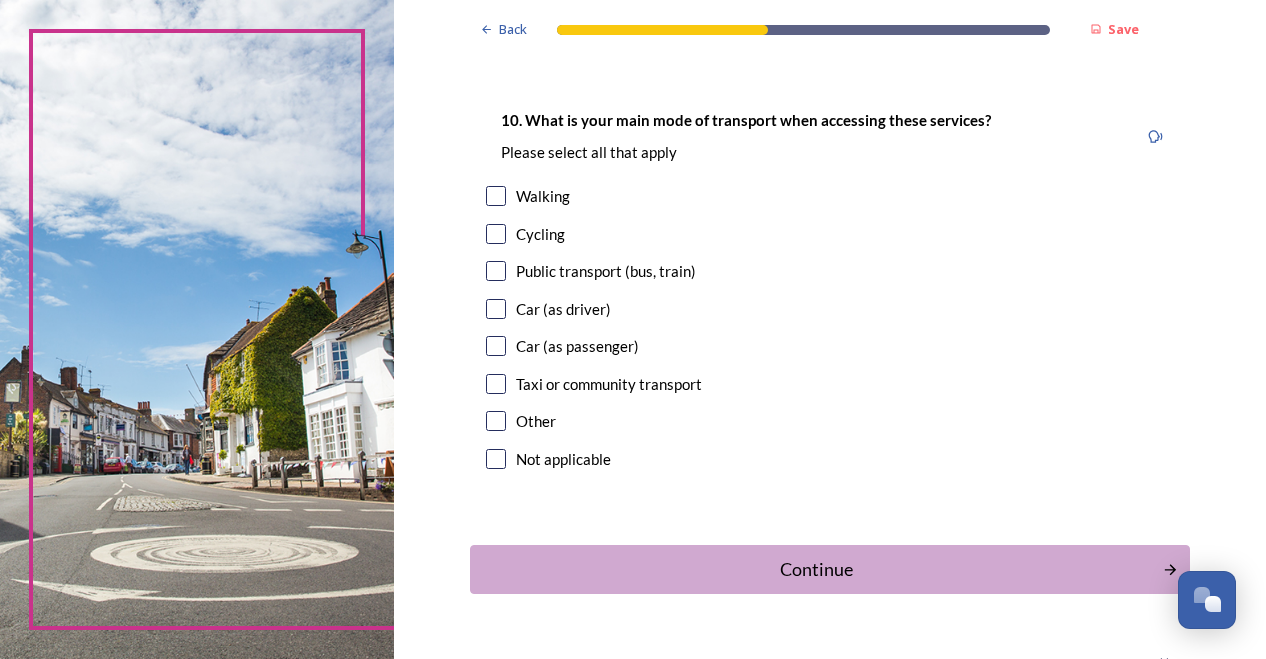 click at bounding box center (496, 309) 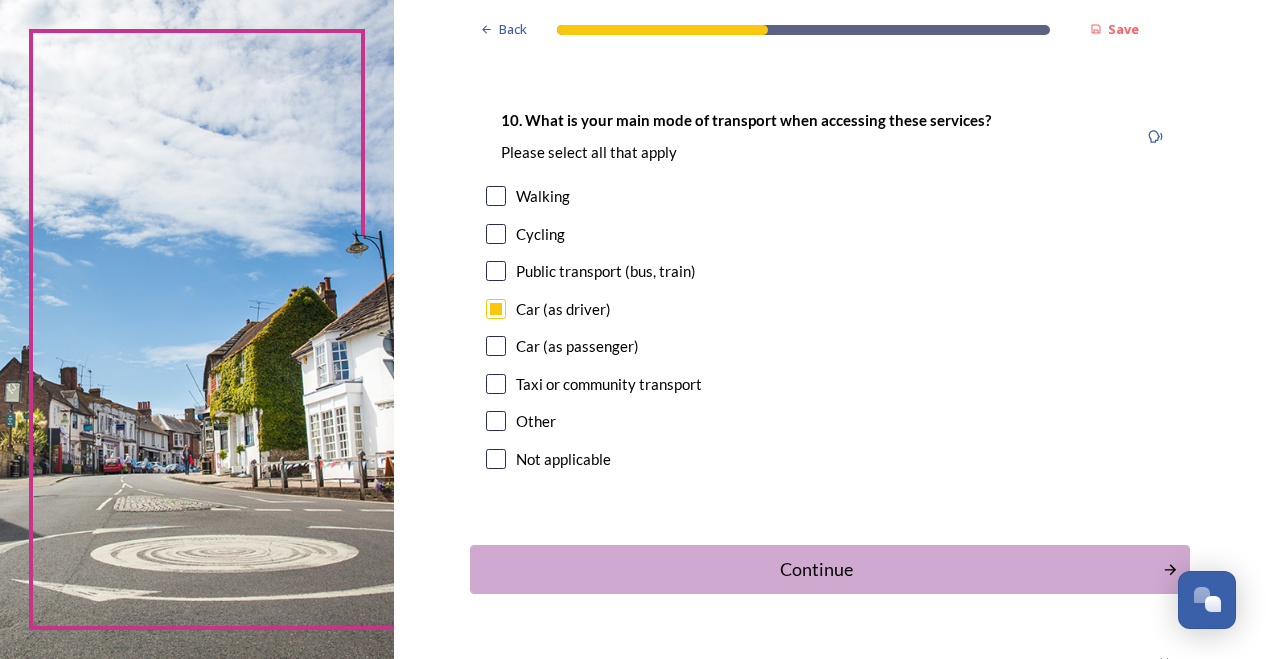click on "Continue" at bounding box center (816, 569) 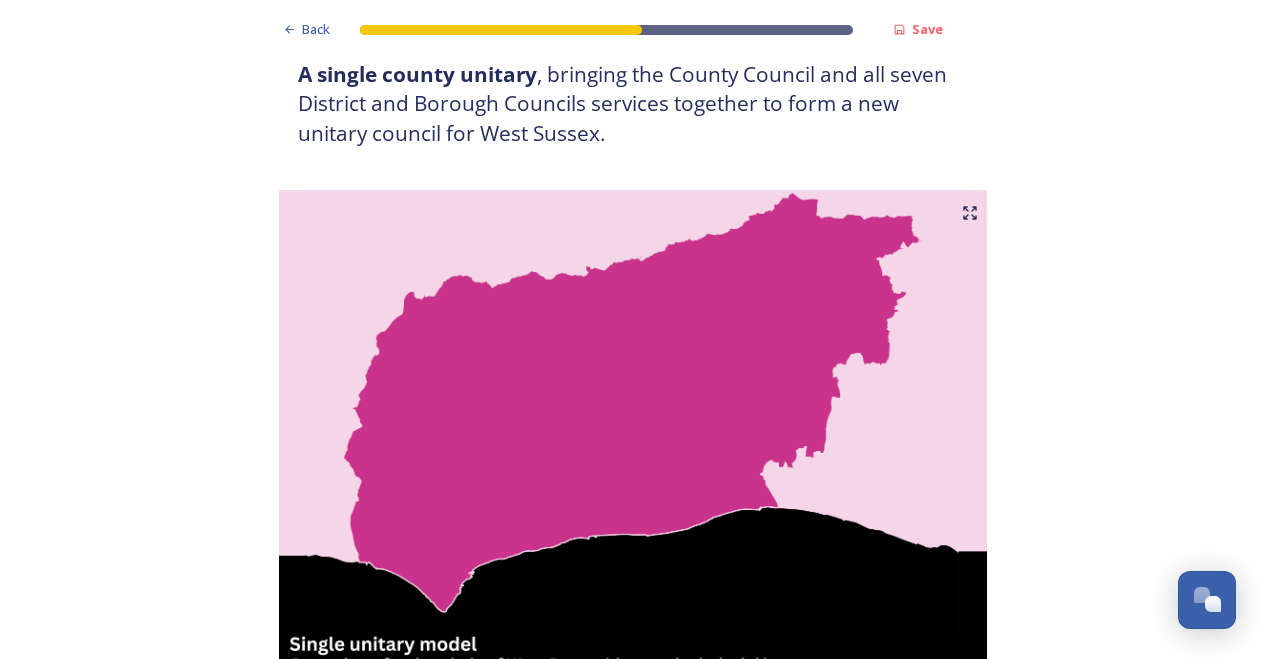 scroll, scrollTop: 360, scrollLeft: 0, axis: vertical 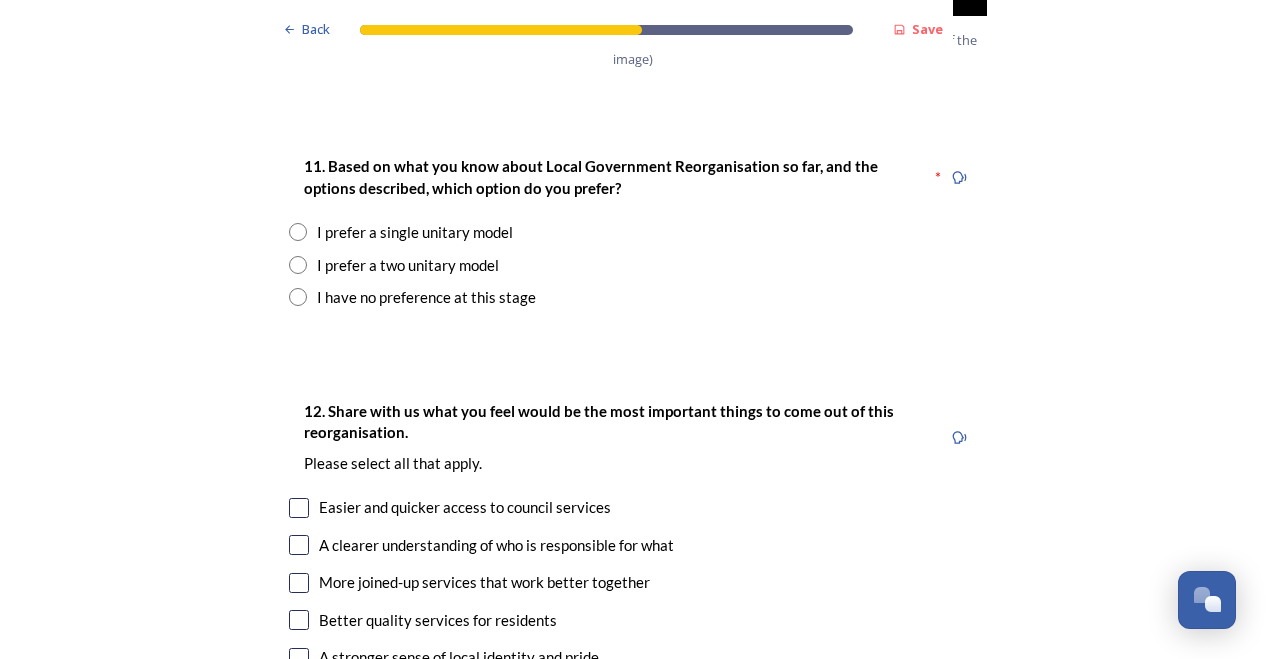 click at bounding box center [298, 297] 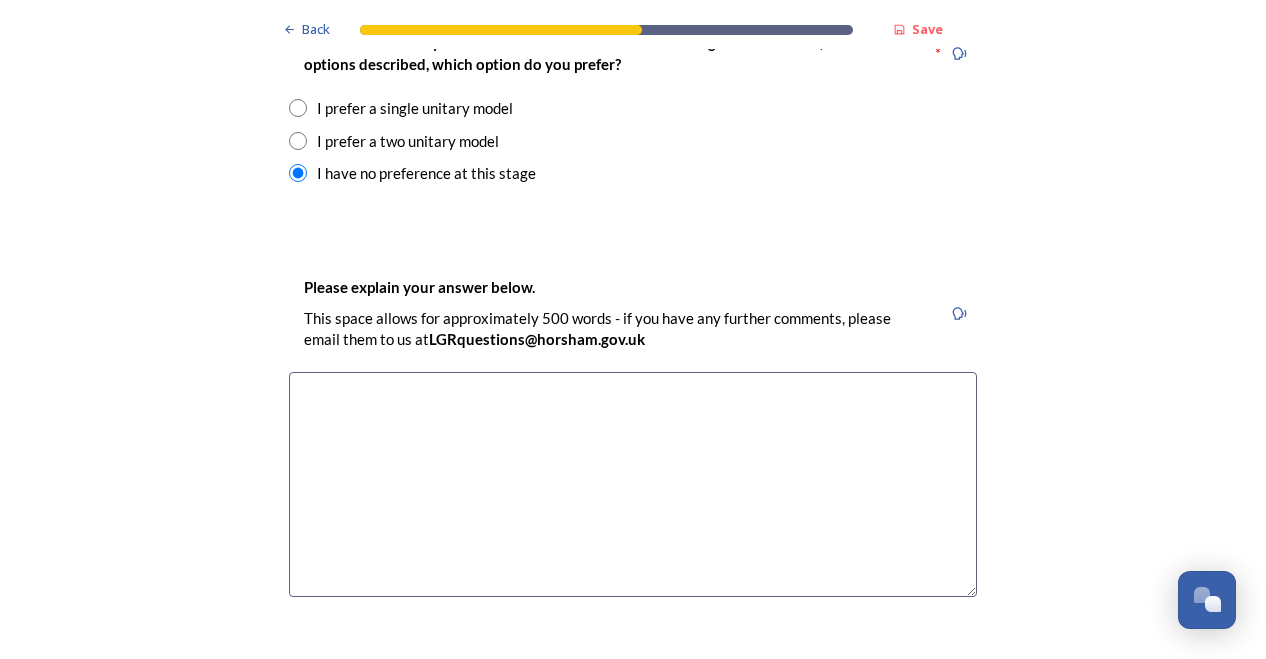scroll, scrollTop: 2693, scrollLeft: 0, axis: vertical 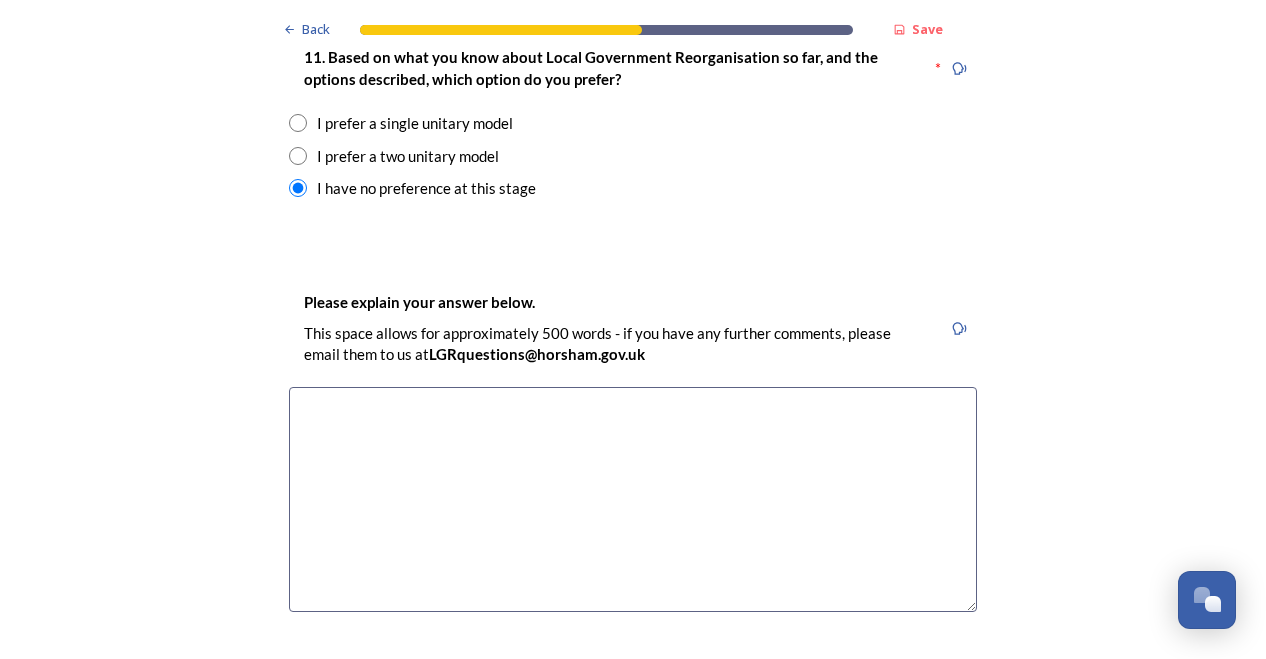 click at bounding box center [633, 499] 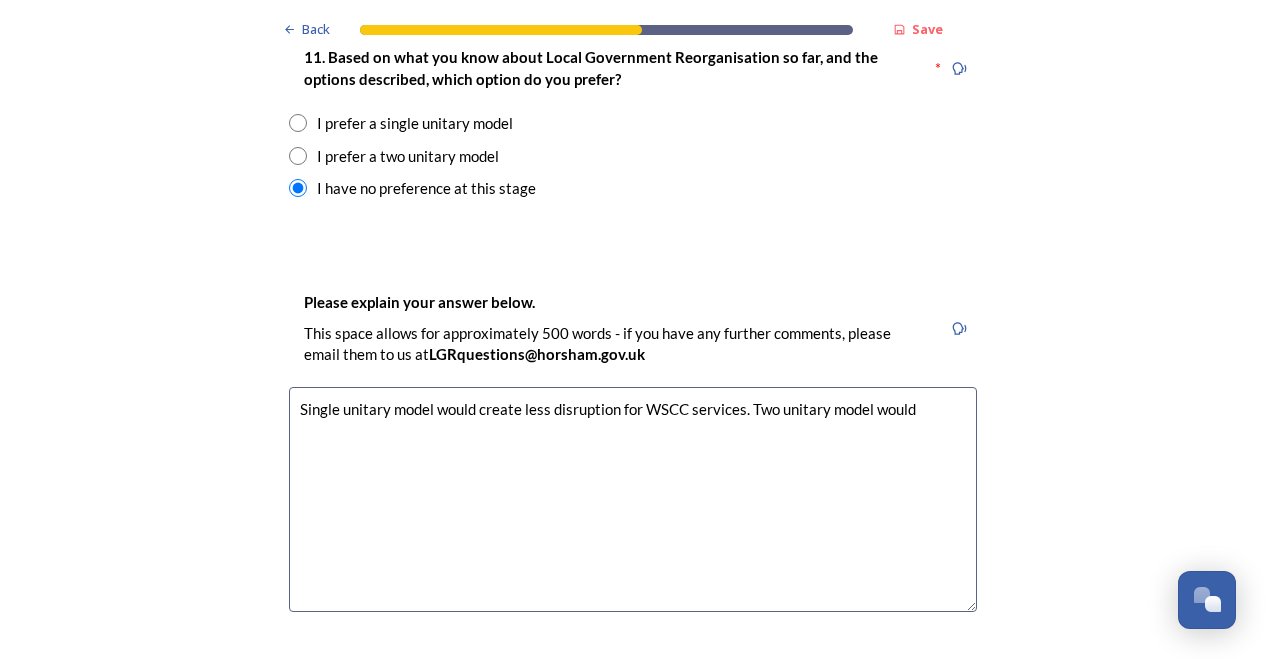 click on "Single unitary model would create less disruption for WSCC services. Two unitary model would" at bounding box center [633, 499] 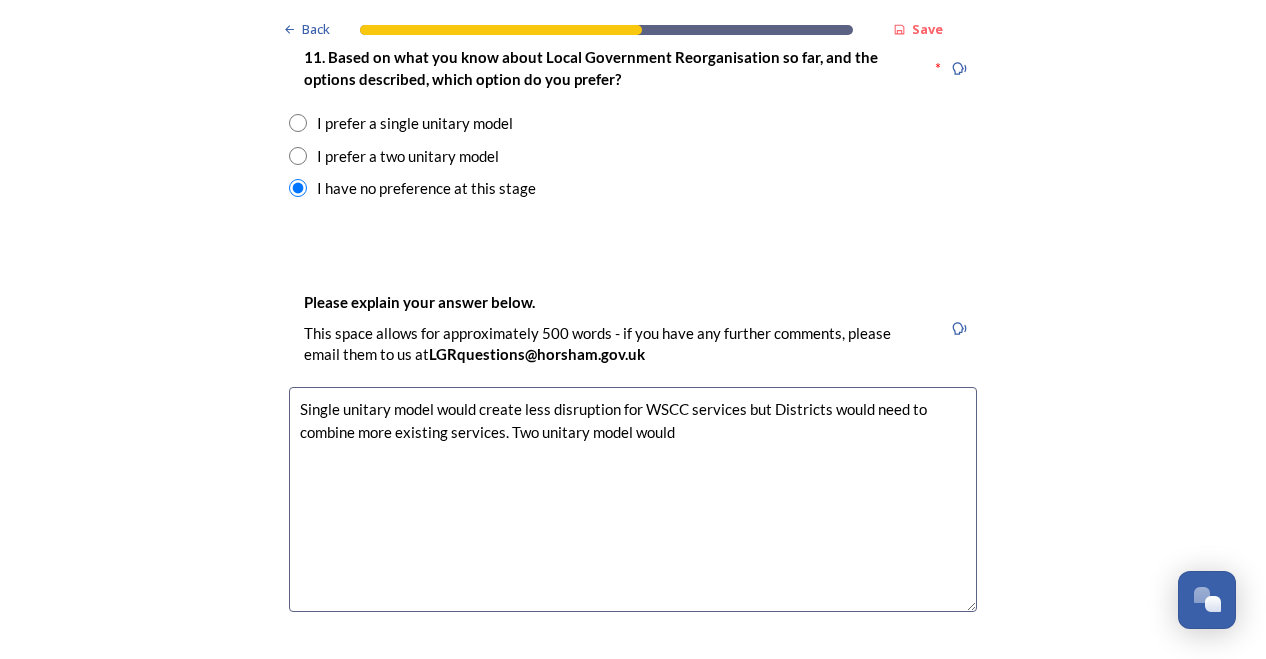 click on "Single unitary model would create less disruption for WSCC services but Districts would need to combine more existing services. Two unitary model would" at bounding box center (633, 499) 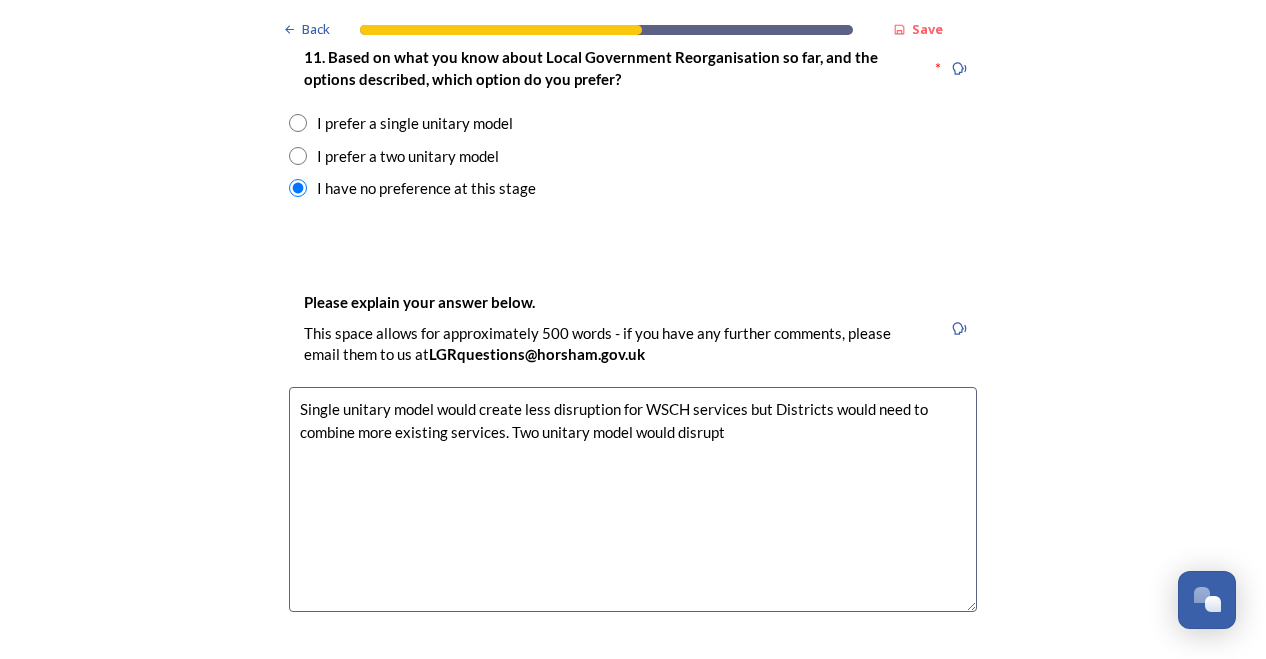 click on "Single unitary model would create less disruption for WSCH services but Districts would need to combine more existing services. Two unitary model would disrupt" at bounding box center (633, 499) 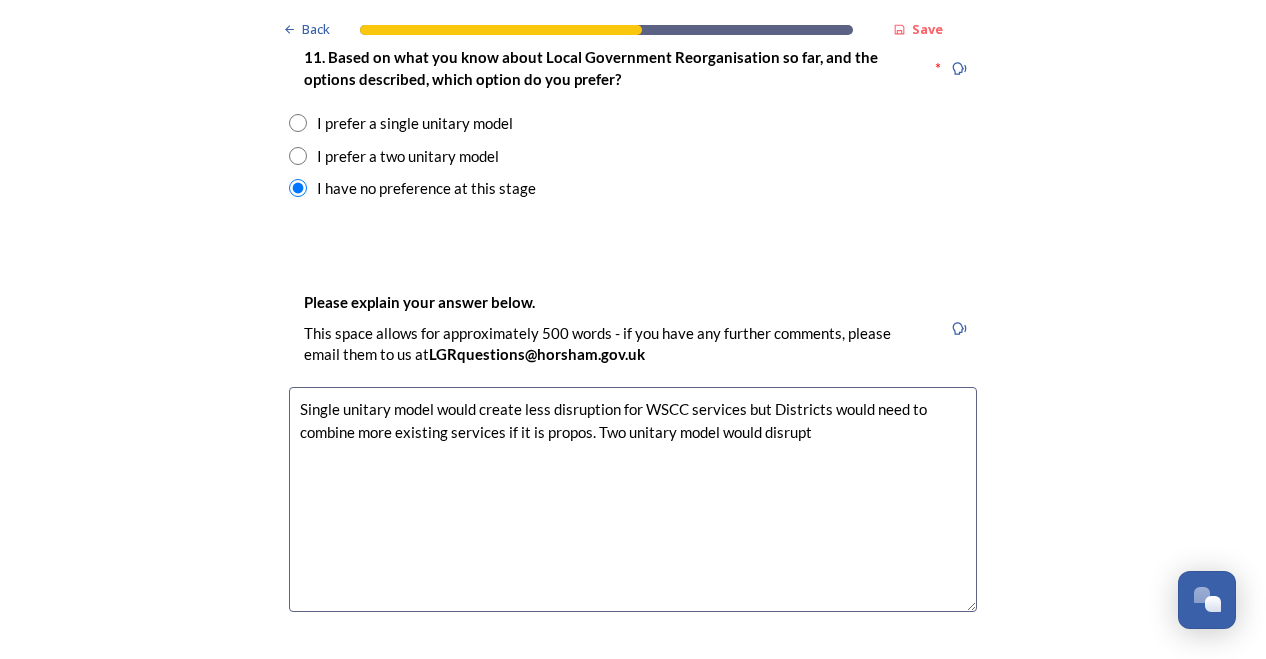 click on "Single unitary model would create less disruption for WSCC services but Districts would need to combine more existing services if it is propos. Two unitary model would disrupt" at bounding box center [633, 499] 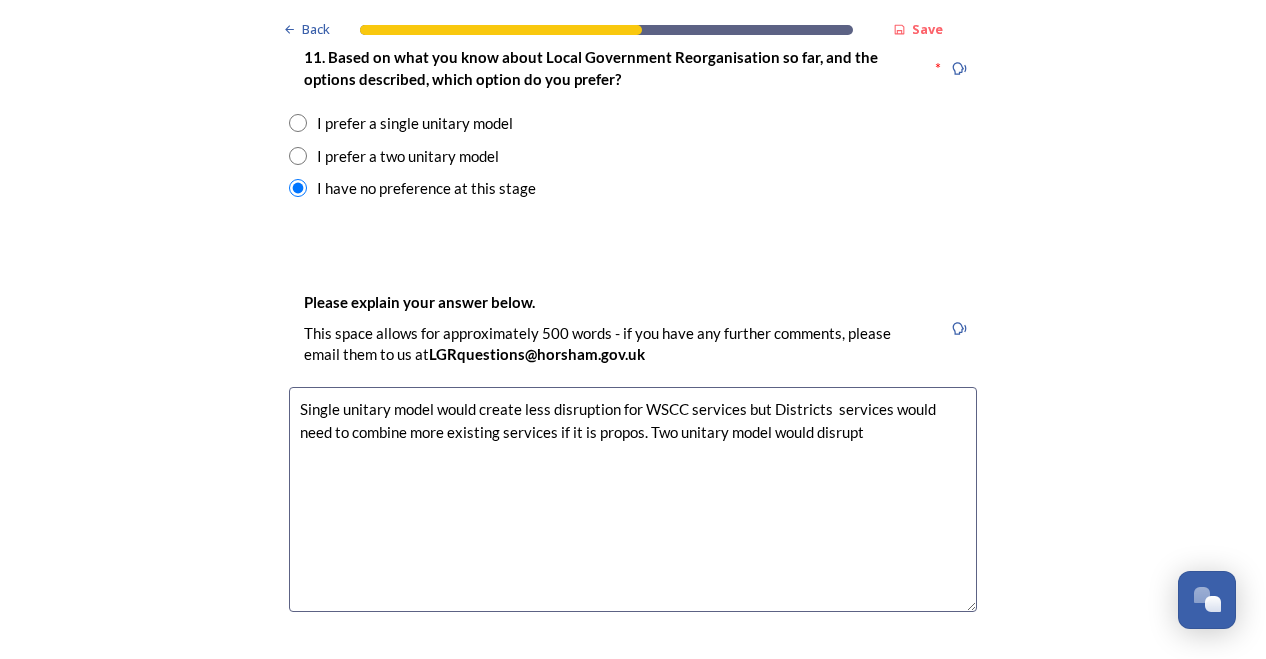 drag, startPoint x: 766, startPoint y: 407, endPoint x: 806, endPoint y: 328, distance: 88.54942 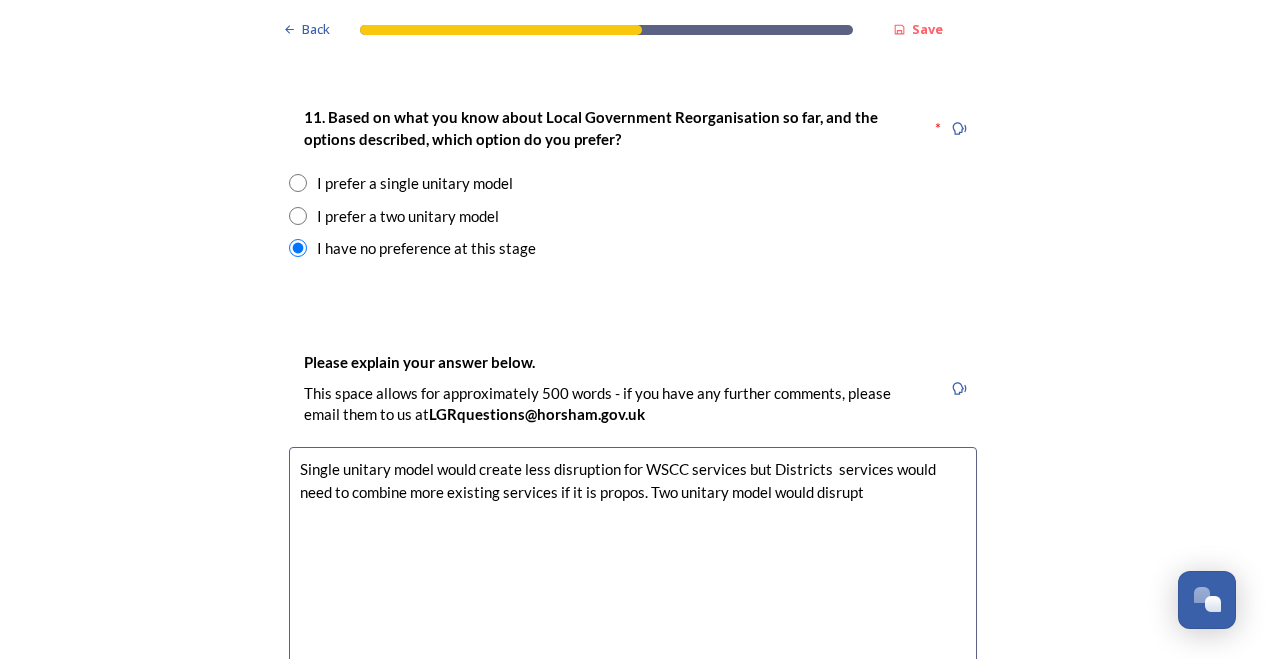 scroll, scrollTop: 2683, scrollLeft: 0, axis: vertical 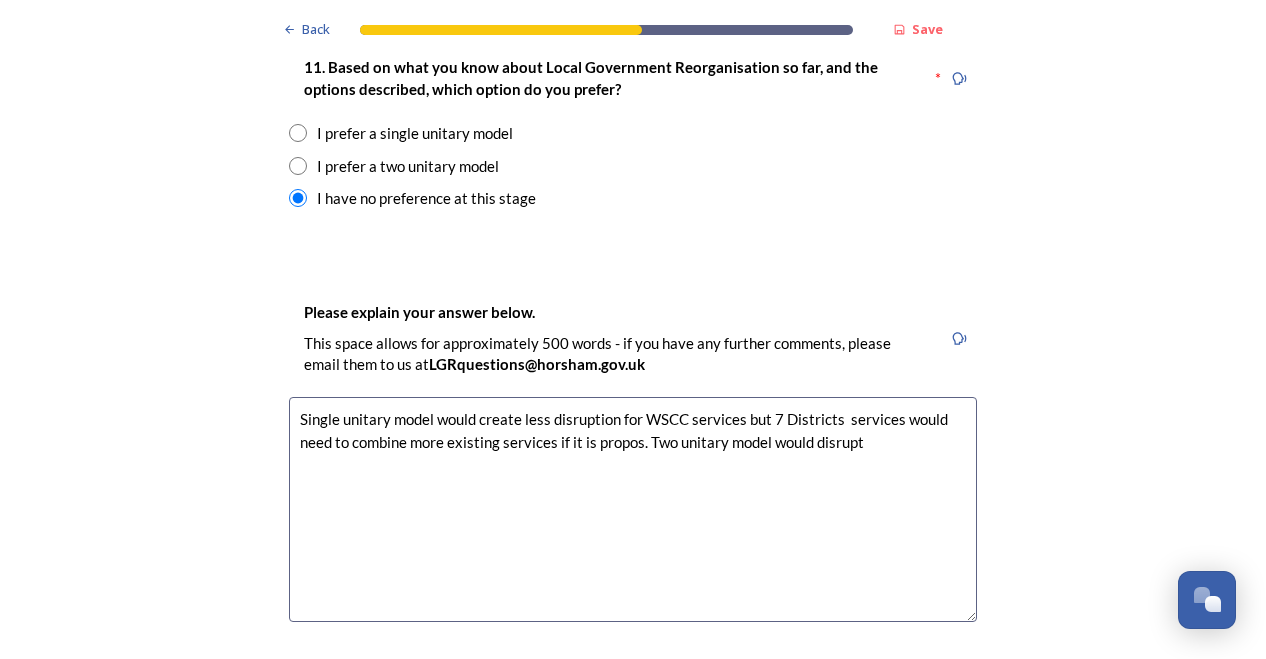 click on "Single unitary model would create less disruption for WSCC services but 7 Districts  services would need to combine more existing services if it is propos. Two unitary model would disrupt" at bounding box center [633, 509] 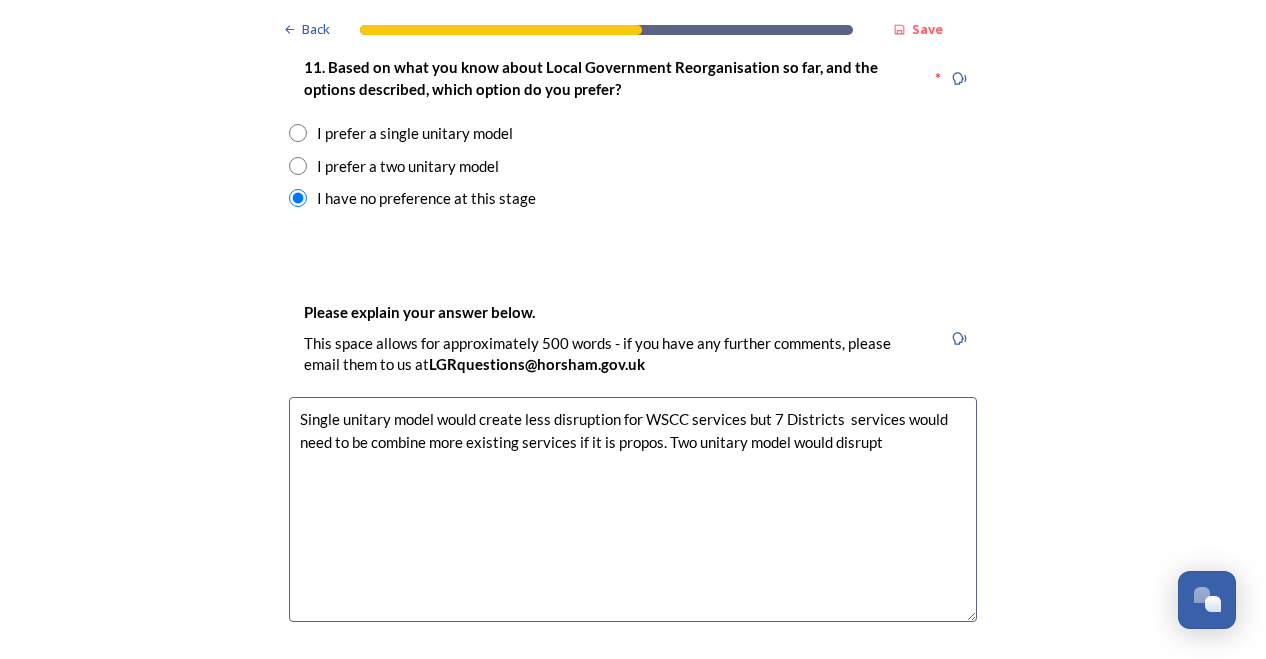 click on "Single unitary model would create less disruption for WSCC services but 7 Districts  services would need to be combine more existing services if it is propos. Two unitary model would disrupt" at bounding box center (633, 509) 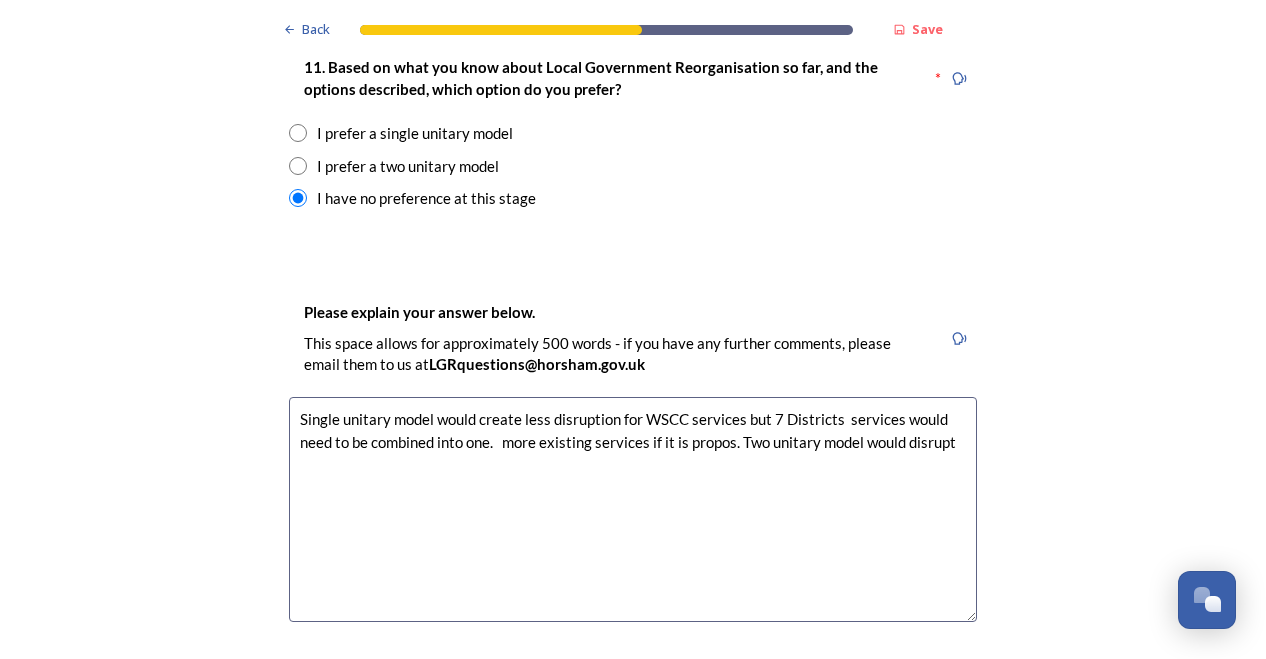 click on "Single unitary model would create less disruption for WSCC services but 7 Districts  services would need to be combined into one.   more existing services if it is propos. Two unitary model would disrupt" at bounding box center (633, 509) 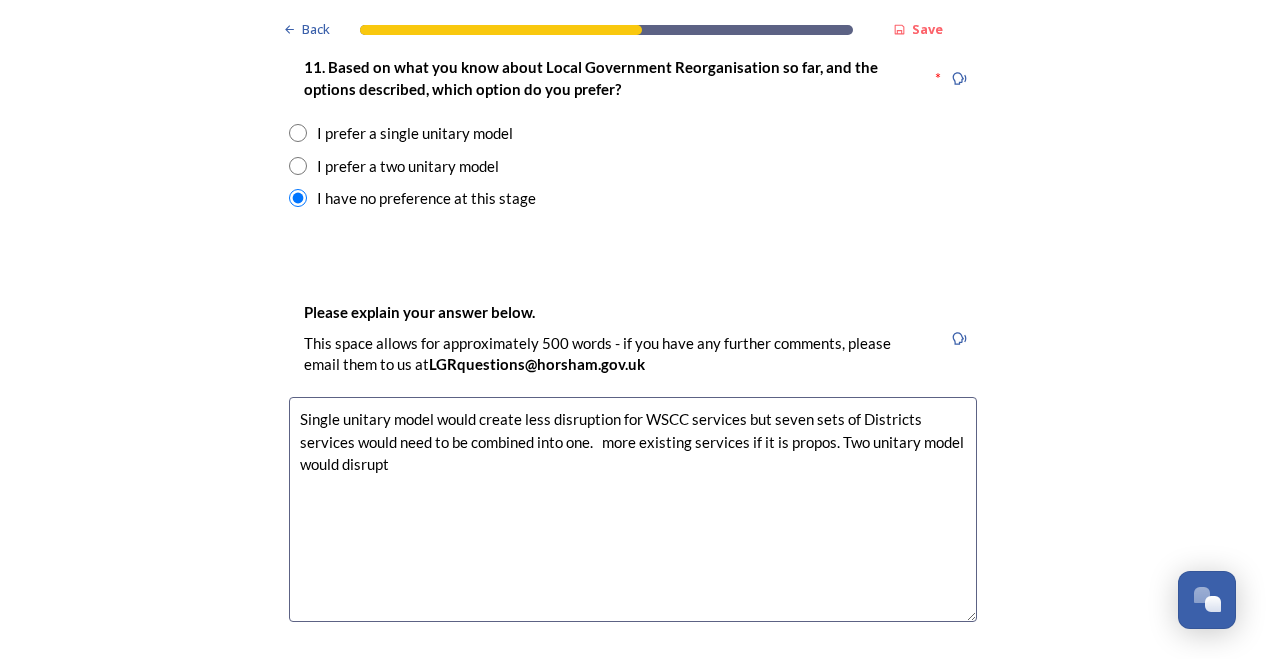 click on "Single unitary model would create less disruption for WSCC services but seven sets of Districts  services would need to be combined into one.   more existing services if it is propos. Two unitary model would disrupt" at bounding box center (633, 509) 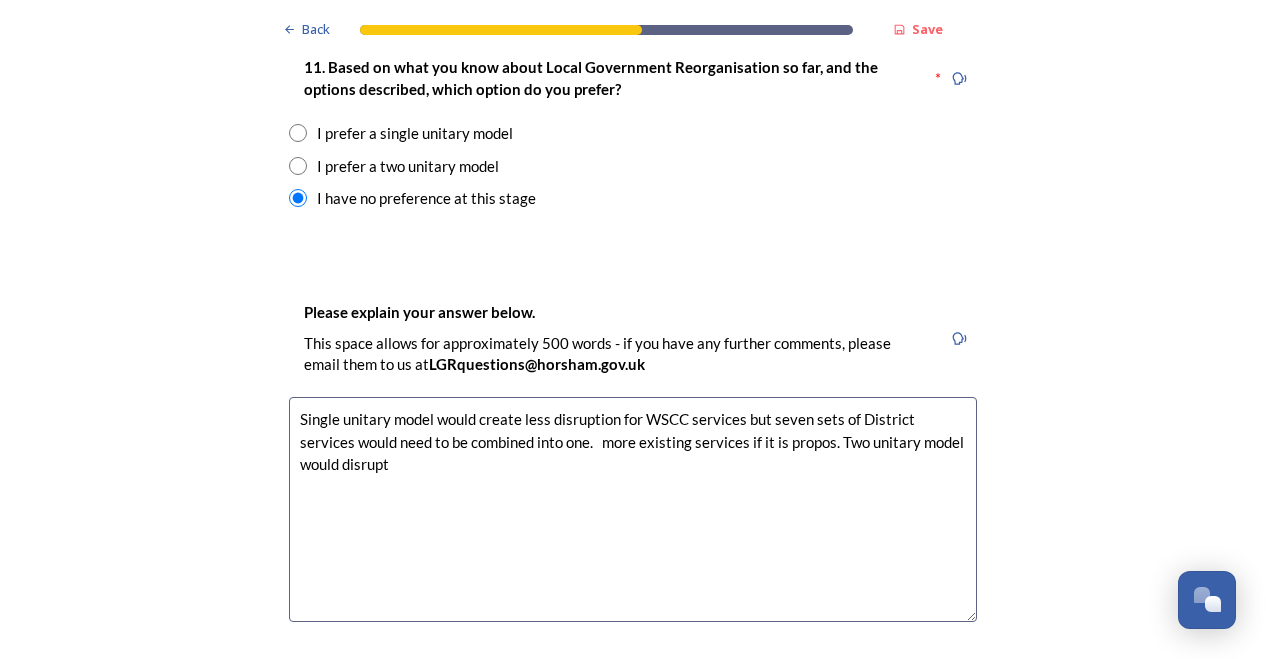 drag, startPoint x: 540, startPoint y: 439, endPoint x: 778, endPoint y: 443, distance: 238.03362 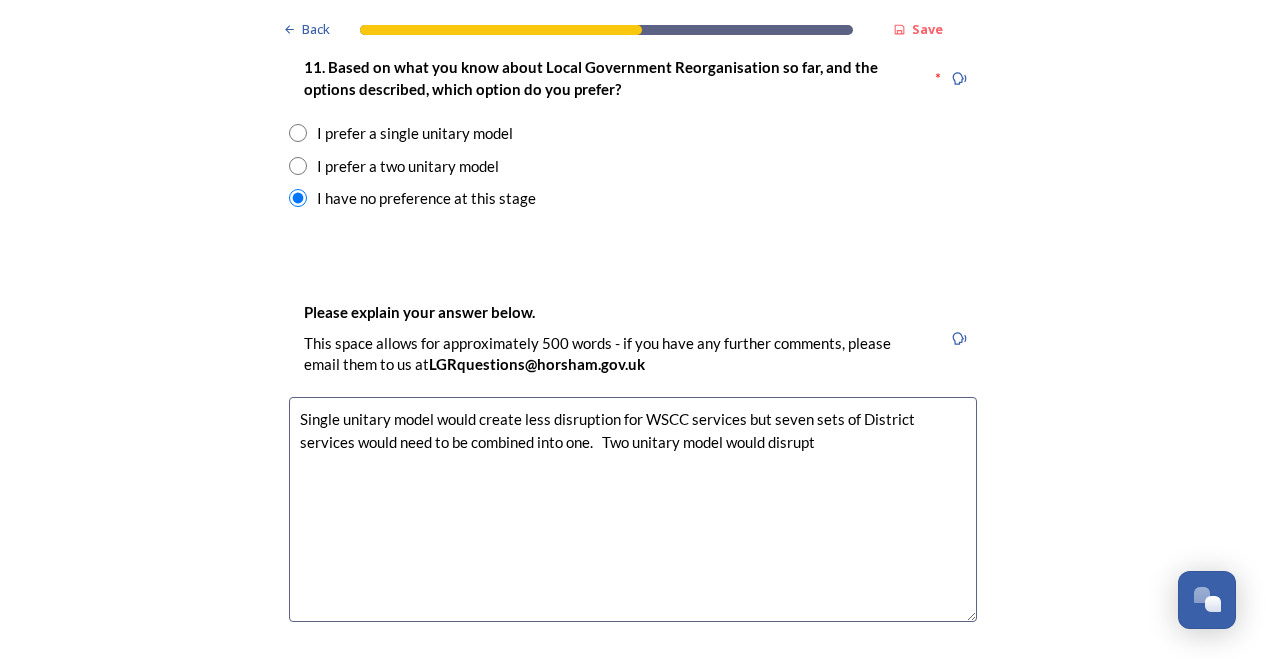 click on "Single unitary model would create less disruption for WSCC services but seven sets of District services would need to be combined into one.   Two unitary model would disrupt" at bounding box center [633, 509] 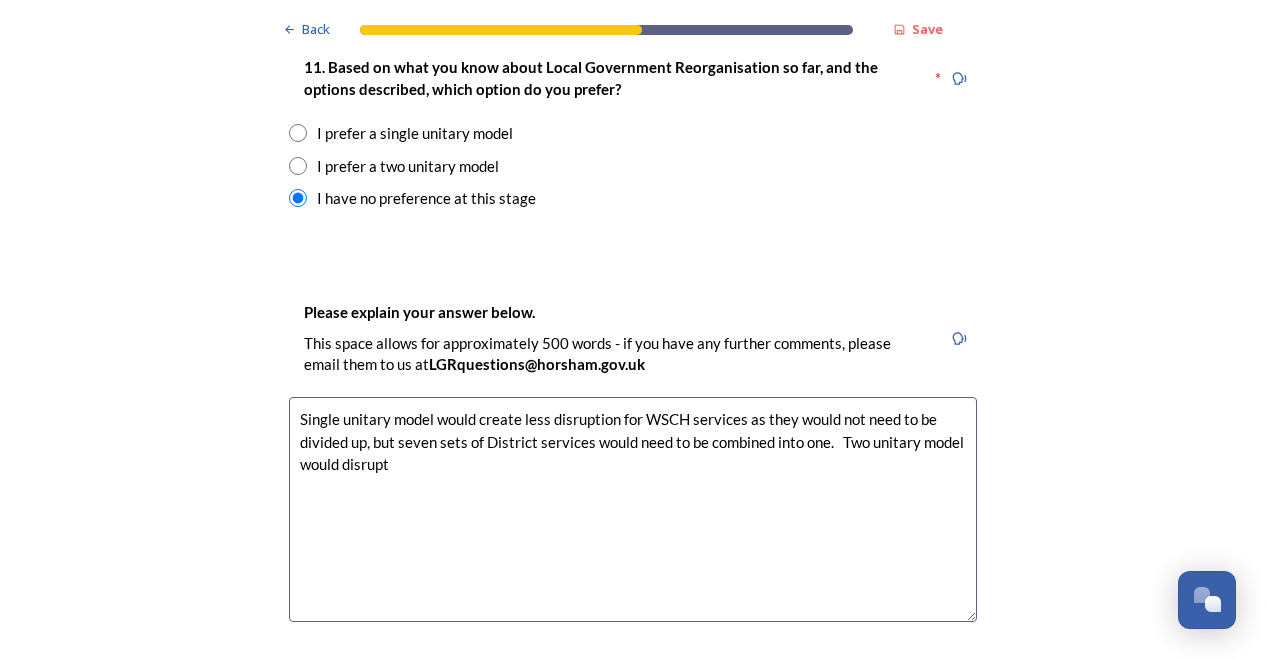 click on "Single unitary model would create less disruption for WSCH services as they would not need to be divided up, but seven sets of District services would need to be combined into one.   Two unitary model would disrupt" at bounding box center (633, 509) 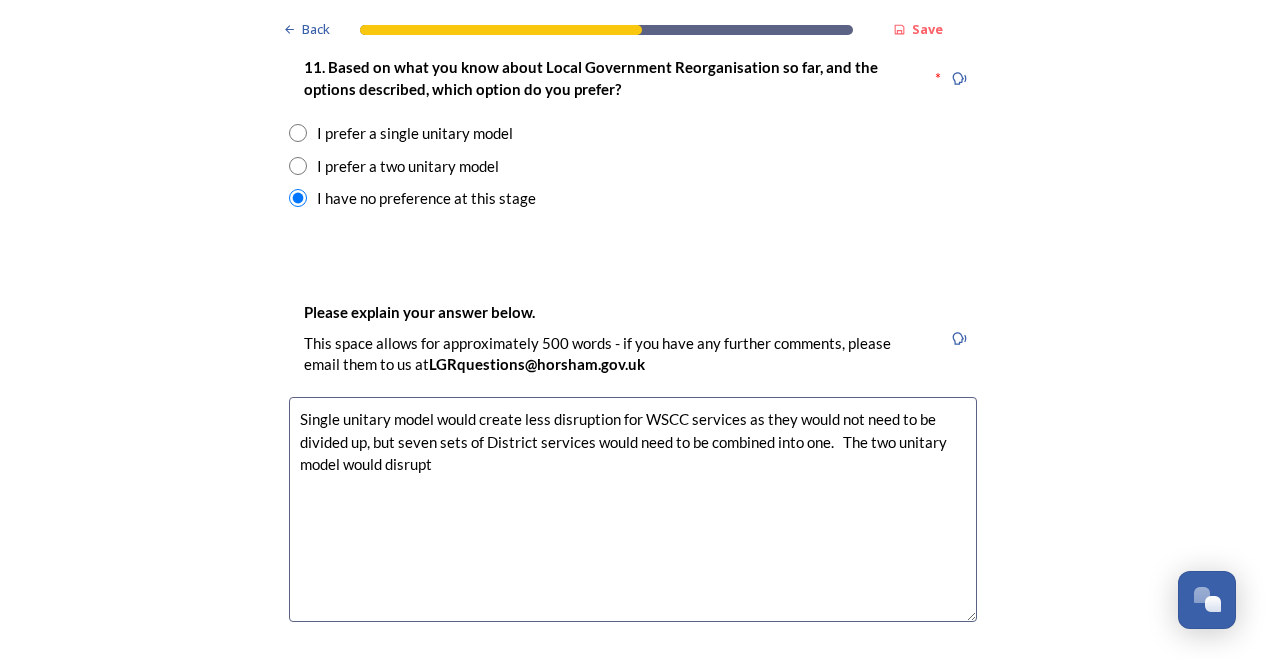 click on "Single unitary model would create less disruption for WSCC services as they would not need to be divided up, but seven sets of District services would need to be combined into one.   The two unitary model would disrupt" at bounding box center (633, 509) 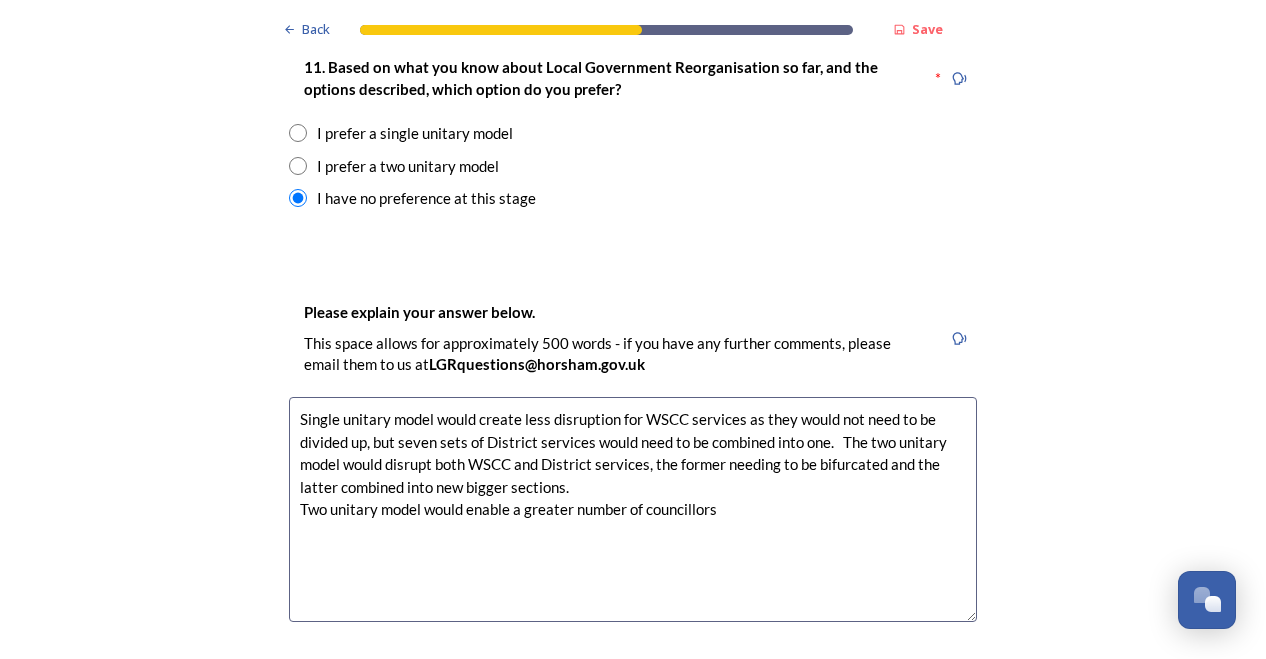 click on "Single unitary model would create less disruption for WSCC services as they would not need to be divided up, but seven sets of District services would need to be combined into one.   The two unitary model would disrupt both WSCC and District services, the former needing to be bifurcated and the latter combined into new bigger sections.
Two unitary model would enable a greater number of councillors" at bounding box center [633, 509] 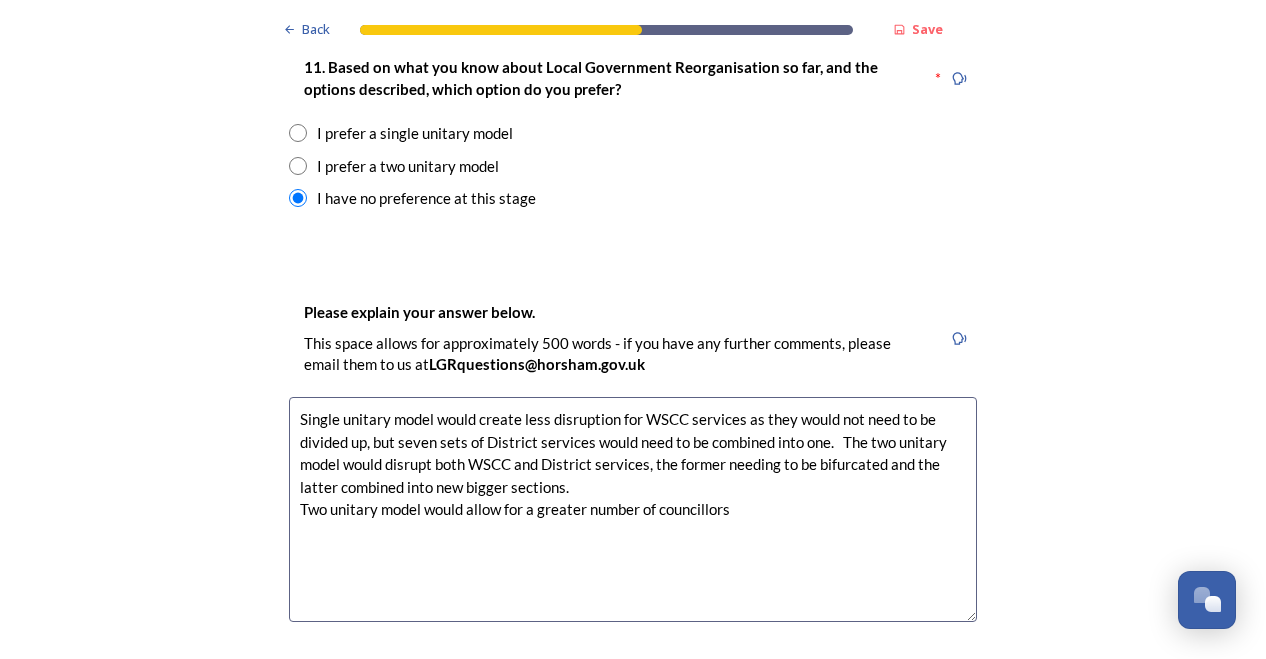 click on "Single unitary model would create less disruption for WSCC services as they would not need to be divided up, but seven sets of District services would need to be combined into one.   The two unitary model would disrupt both WSCC and District services, the former needing to be bifurcated and the latter combined into new bigger sections.
Two unitary model would allow for a greater number of councillors" at bounding box center [633, 509] 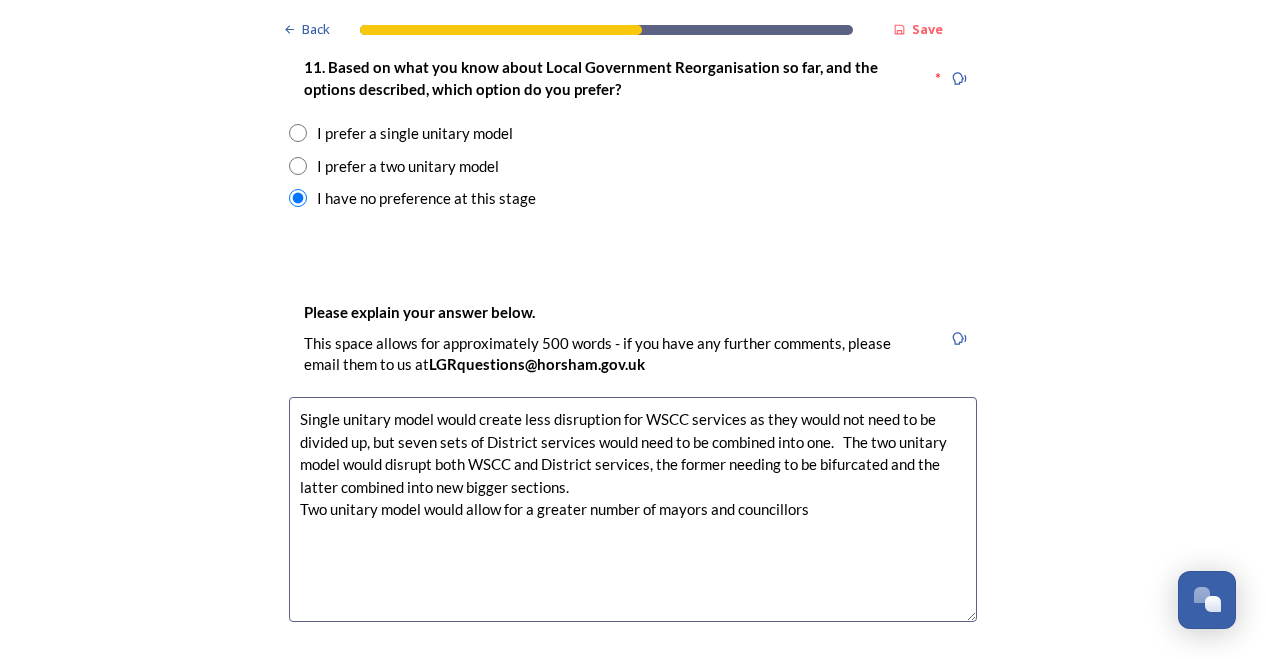 click on "Single unitary model would create less disruption for WSCC services as they would not need to be divided up, but seven sets of District services would need to be combined into one.   The two unitary model would disrupt both WSCC and District services, the former needing to be bifurcated and the latter combined into new bigger sections.
Two unitary model would allow for a greater number of mayors and councillors" at bounding box center (633, 509) 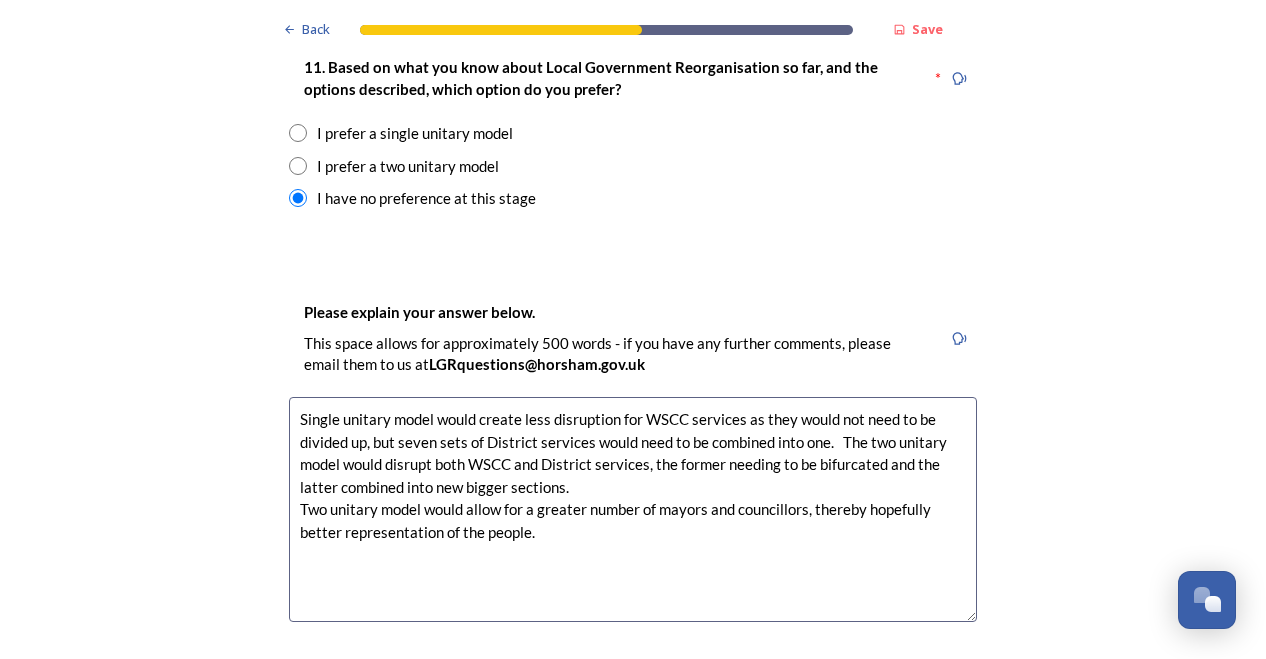 click on "Single unitary model would create less disruption for WSCC services as they would not need to be divided up, but seven sets of District services would need to be combined into one.   The two unitary model would disrupt both WSCC and District services, the former needing to be bifurcated and the latter combined into new bigger sections.
Two unitary model would allow for a greater number of mayors and councillors, thereby hopefully better representation of the people." at bounding box center [633, 509] 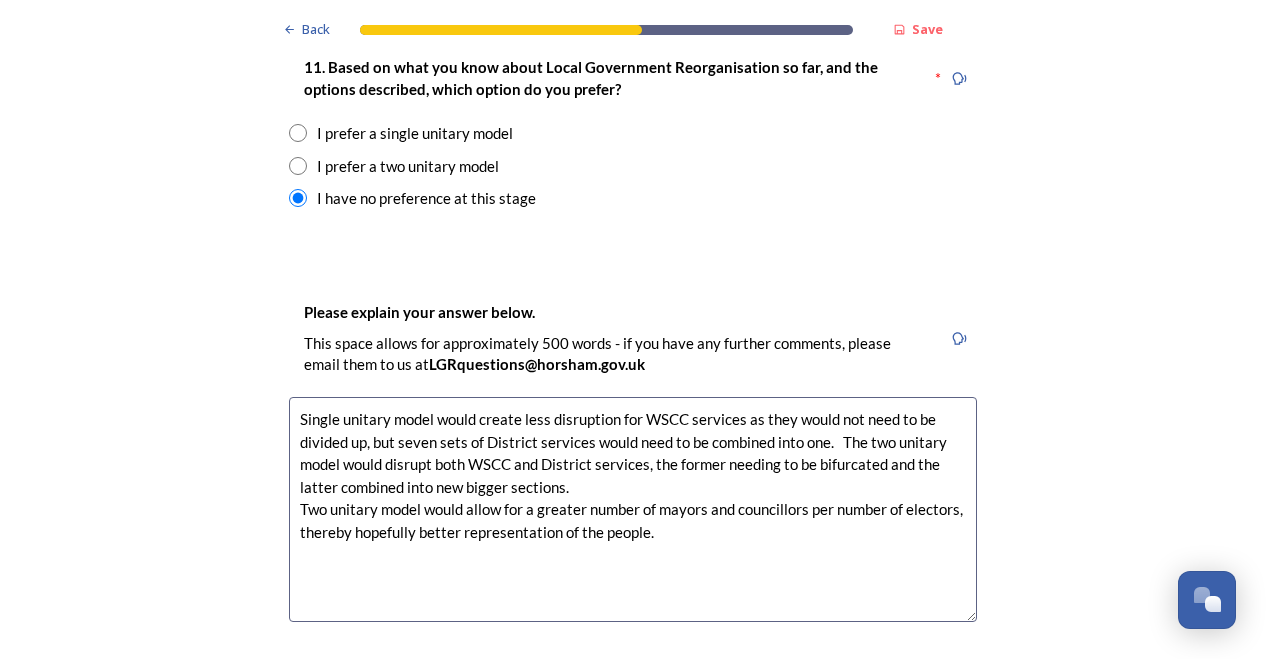drag, startPoint x: 348, startPoint y: 529, endPoint x: 388, endPoint y: 531, distance: 40.04997 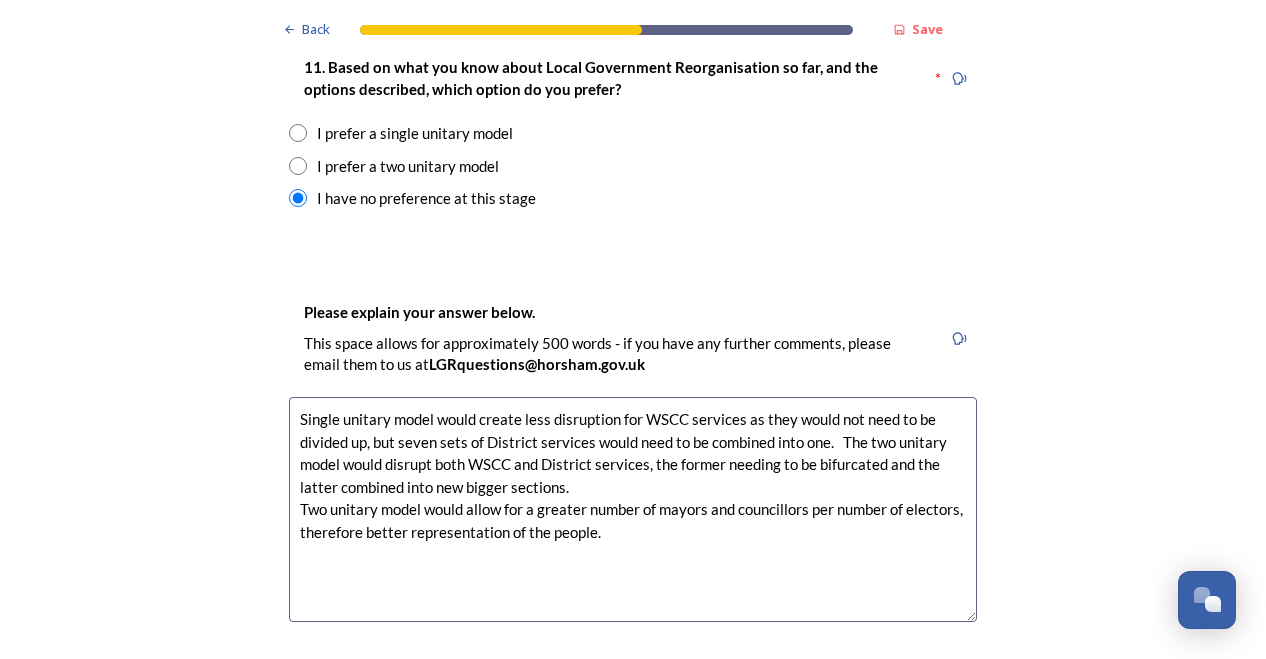 click on "Single unitary model would create less disruption for WSCC services as they would not need to be divided up, but seven sets of District services would need to be combined into one.   The two unitary model would disrupt both WSCC and District services, the former needing to be bifurcated and the latter combined into new bigger sections.
Two unitary model would allow for a greater number of mayors and councillors per number of electors, therefore better representation of the people." at bounding box center [633, 509] 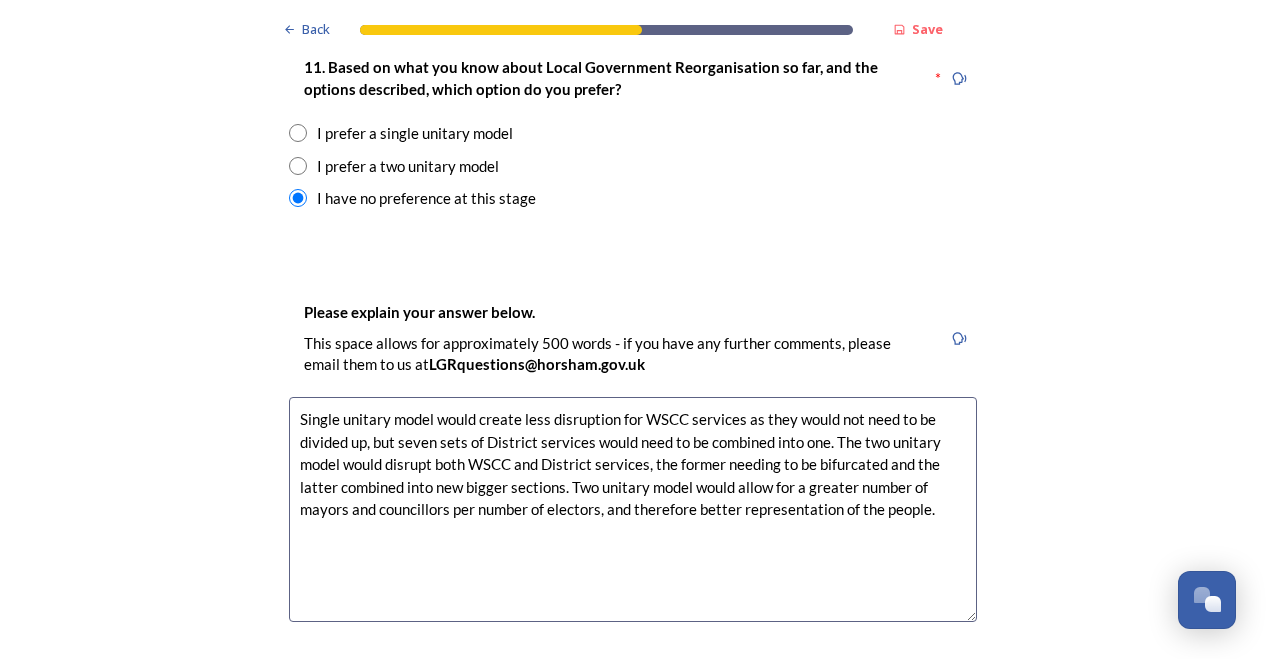 click on "Single unitary model would create less disruption for WSCC services as they would not need to be divided up, but seven sets of District services would need to be combined into one. The two unitary model would disrupt both WSCC and District services, the former needing to be bifurcated and the latter combined into new bigger sections. Two unitary model would allow for a greater number of mayors and councillors per number of electors, and therefore better representation of the people." at bounding box center [633, 509] 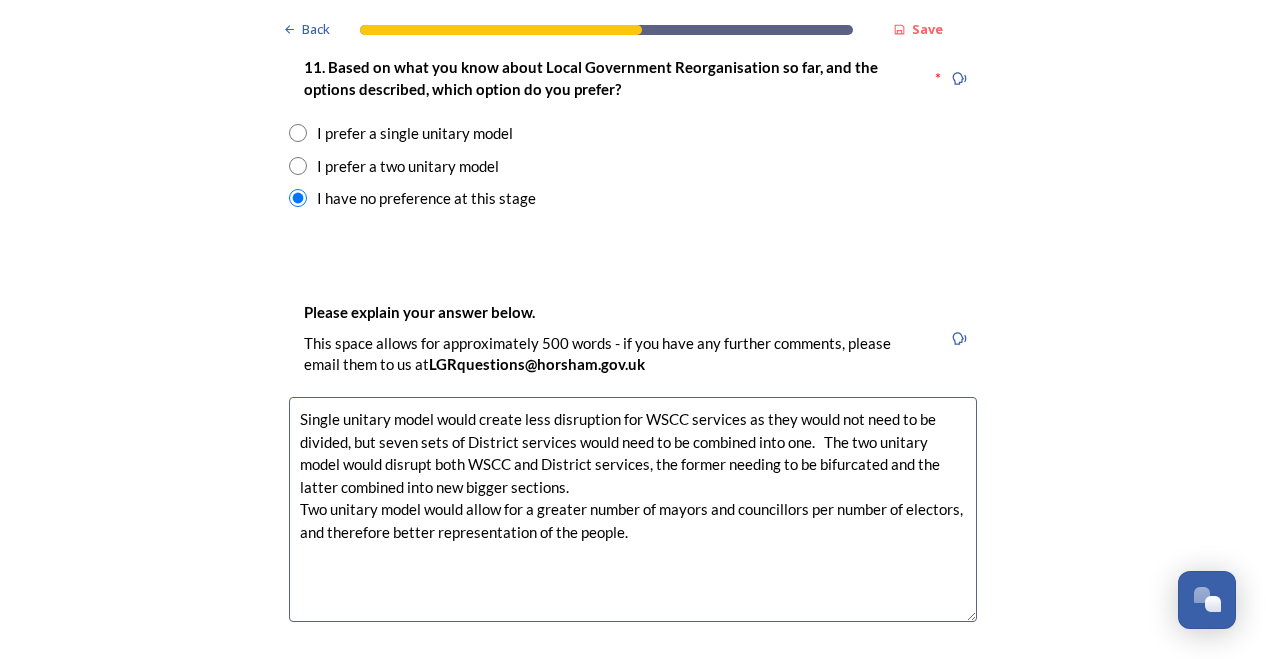 click on "Single unitary model would create less disruption for WSCC services as they would not need to be divided, but seven sets of District services would need to be combined into one.   The two unitary model would disrupt both WSCC and District services, the former needing to be bifurcated and the latter combined into new bigger sections.
Two unitary model would allow for a greater number of mayors and councillors per number of electors, and therefore better representation of the people." at bounding box center [633, 509] 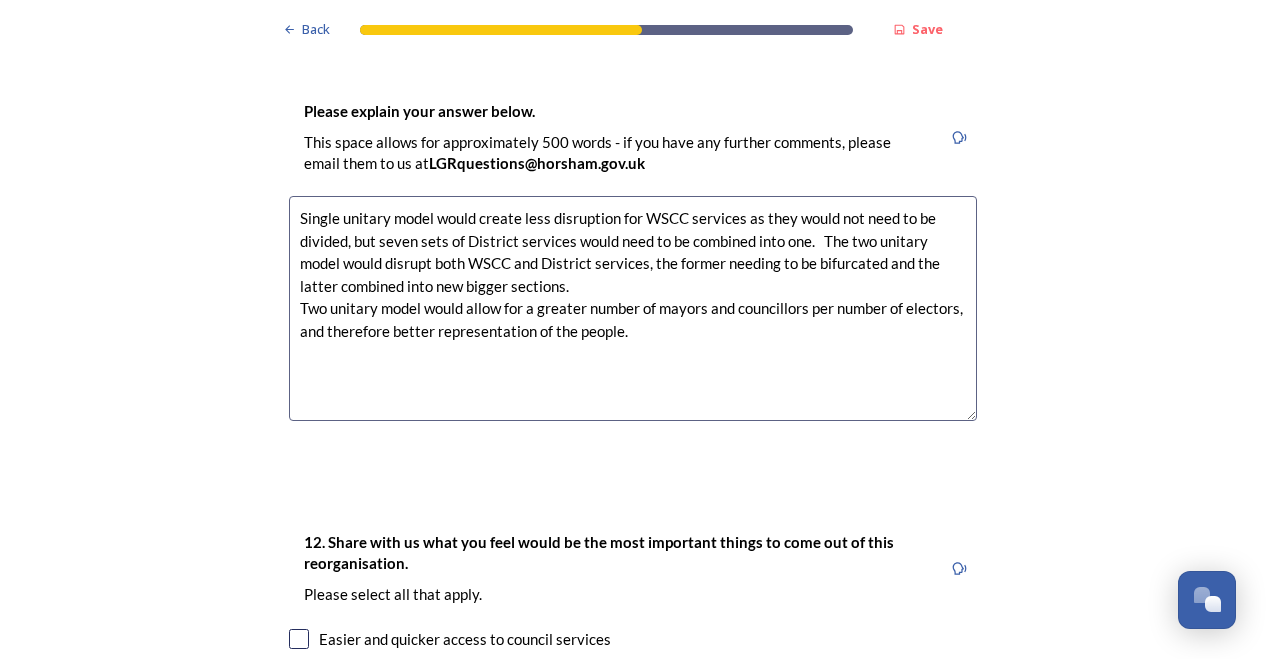 scroll, scrollTop: 2920, scrollLeft: 0, axis: vertical 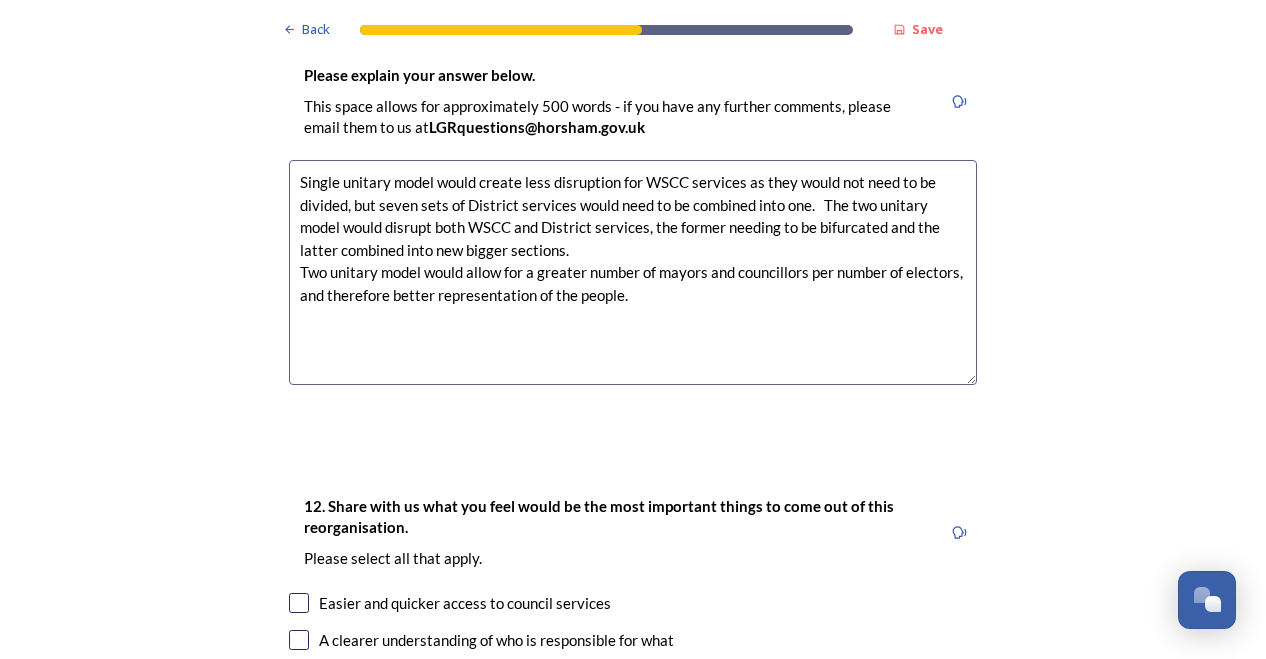 click on "Single unitary model would create less disruption for WSCC services as they would not need to be divided, but seven sets of District services would need to be combined into one.   The two unitary model would disrupt both WSCC and District services, the former needing to be bifurcated and the latter combined into new bigger sections.
Two unitary model would allow for a greater number of mayors and councillors per number of electors, and therefore better representation of the people." at bounding box center (633, 272) 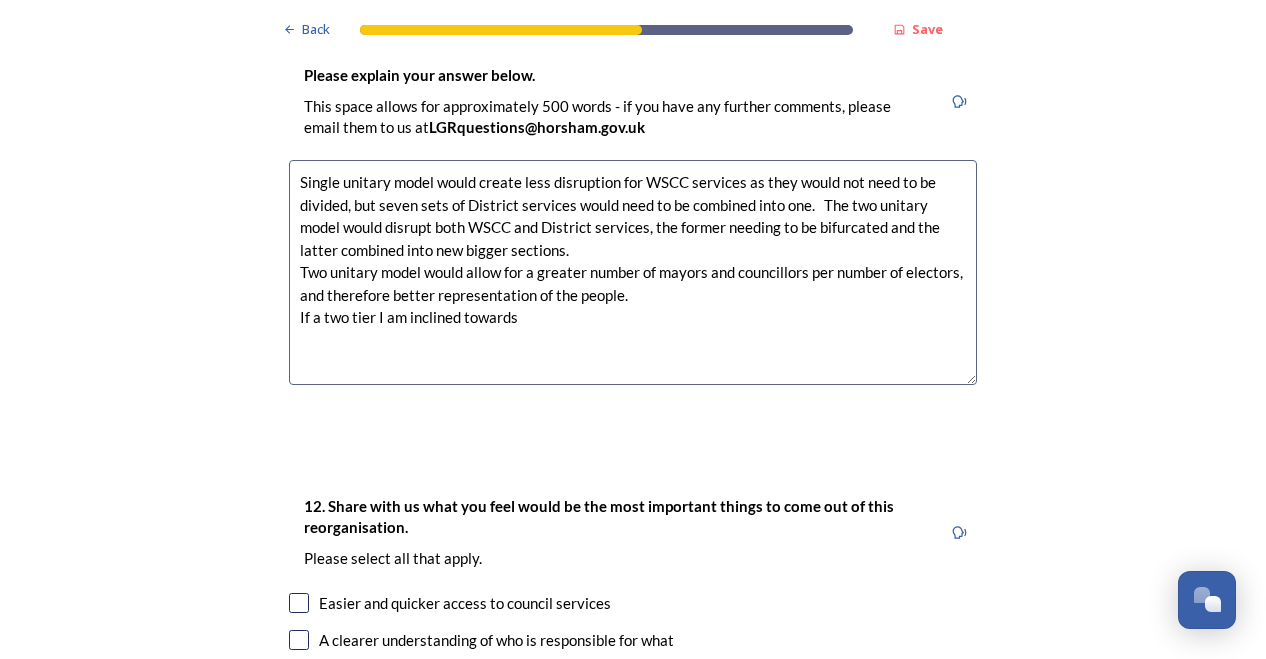 click on "Single unitary model would create less disruption for WSCC services as they would not need to be divided, but seven sets of District services would need to be combined into one.   The two unitary model would disrupt both WSCC and District services, the former needing to be bifurcated and the latter combined into new bigger sections.
Two unitary model would allow for a greater number of mayors and councillors per number of electors, and therefore better representation of the people.
If a two tier I am inclined towards" at bounding box center [633, 272] 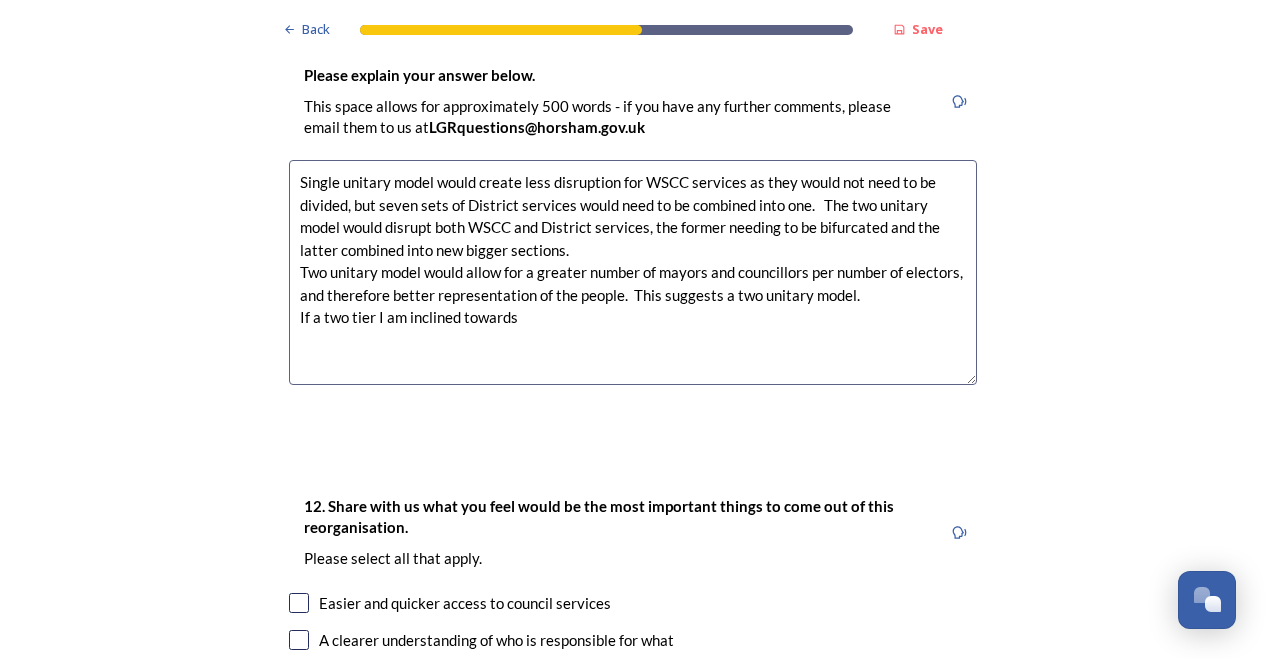 click on "Single unitary model would create less disruption for WSCC services as they would not need to be divided, but seven sets of District services would need to be combined into one.   The two unitary model would disrupt both WSCC and District services, the former needing to be bifurcated and the latter combined into new bigger sections.
Two unitary model would allow for a greater number of mayors and councillors per number of electors, and therefore better representation of the people.  This suggests a two unitary model.
If a two tier I am inclined towards" at bounding box center [633, 272] 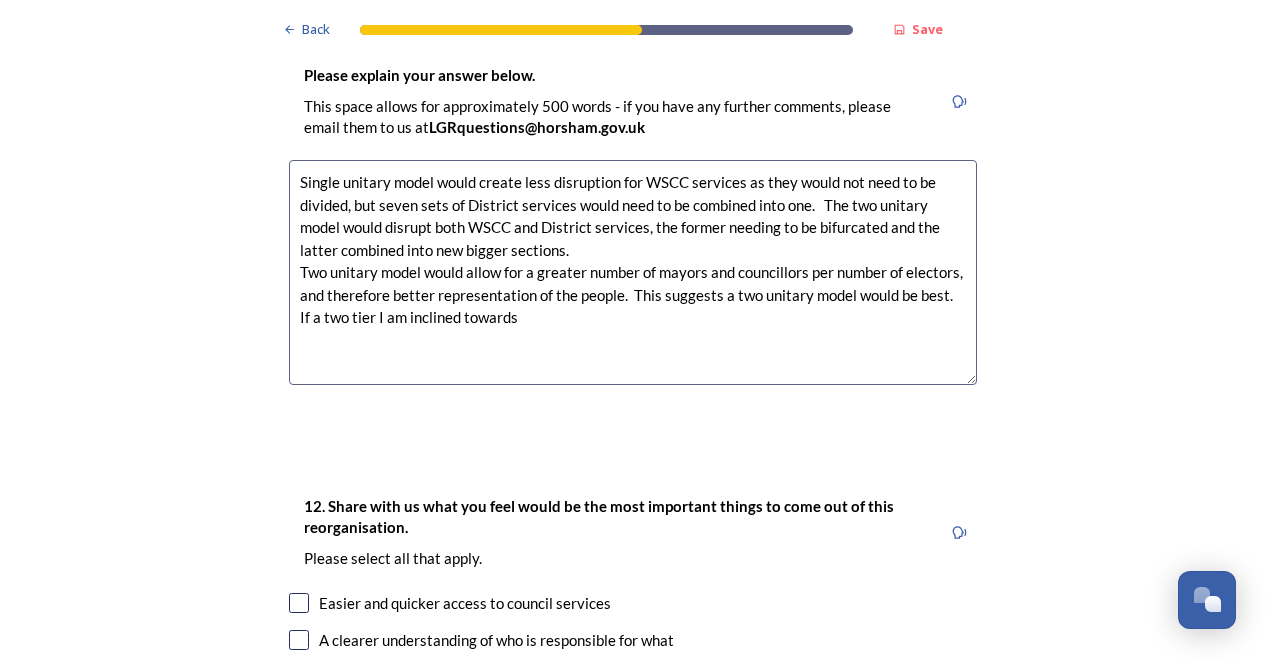 click on "Single unitary model would create less disruption for WSCC services as they would not need to be divided, but seven sets of District services would need to be combined into one.   The two unitary model would disrupt both WSCC and District services, the former needing to be bifurcated and the latter combined into new bigger sections.
Two unitary model would allow for a greater number of mayors and councillors per number of electors, and therefore better representation of the people.  This suggests a two unitary model would be best.
If a two tier I am inclined towards" at bounding box center (633, 272) 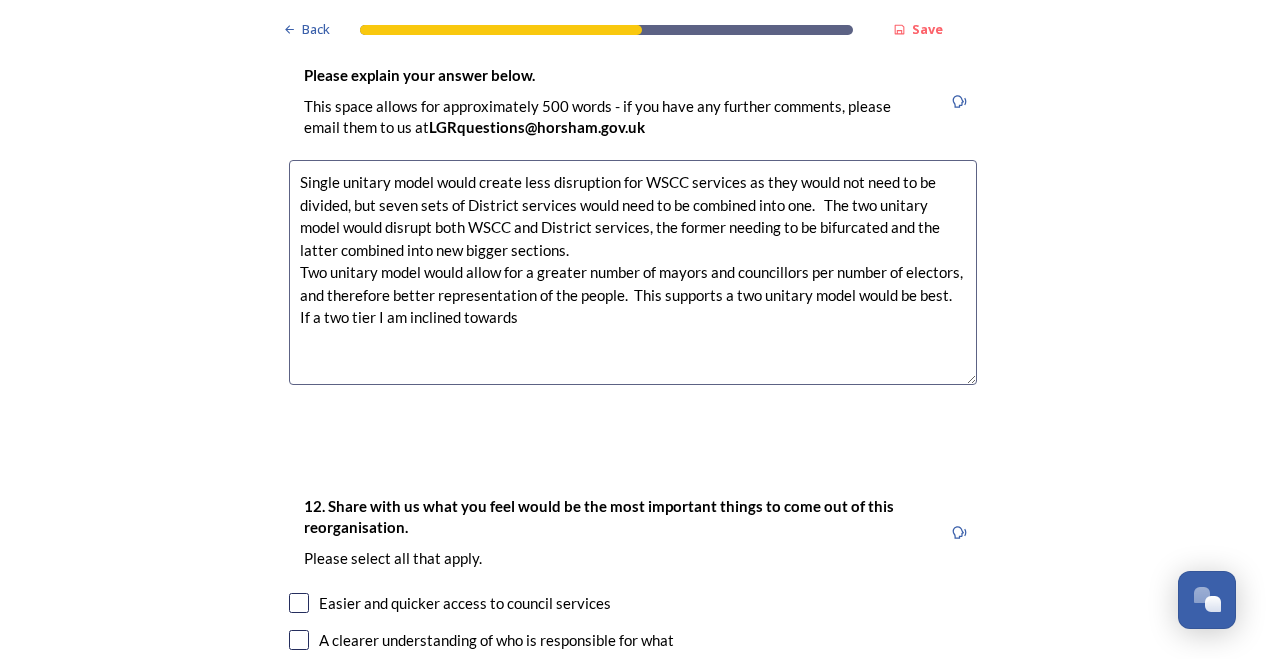 drag, startPoint x: 850, startPoint y: 295, endPoint x: 850, endPoint y: 308, distance: 13 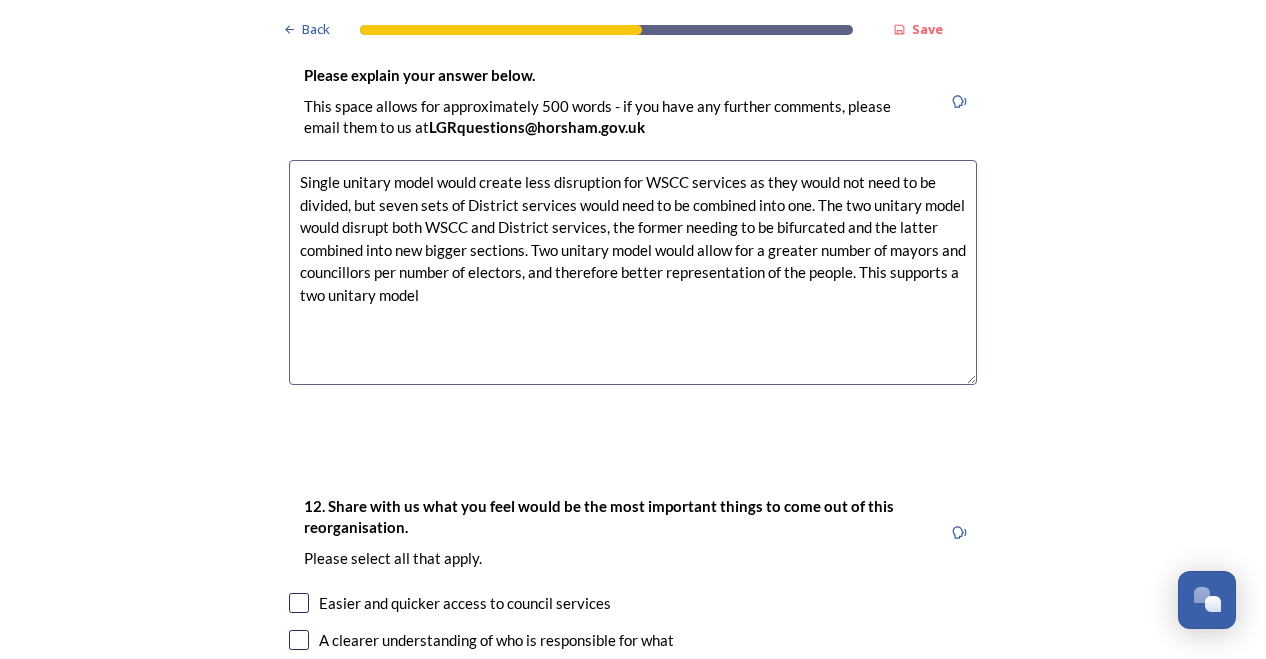 click on "Single unitary model would create less disruption for WSCC services as they would not need to be divided, but seven sets of District services would need to be combined into one. The two unitary model would disrupt both WSCC and District services, the former needing to be bifurcated and the latter combined into new bigger sections. Two unitary model would allow for a greater number of mayors and councillors per number of electors, and therefore better representation of the people. This supports a two unitary model" at bounding box center [633, 272] 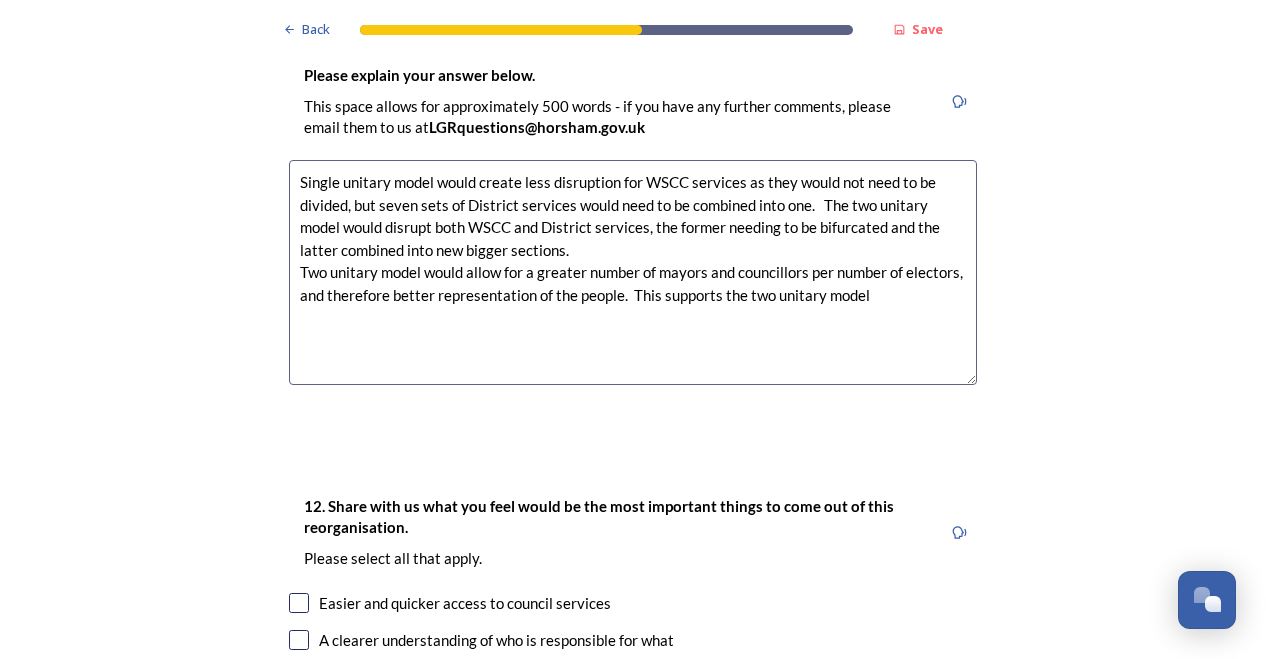 click on "Single unitary model would create less disruption for WSCC services as they would not need to be divided, but seven sets of District services would need to be combined into one.   The two unitary model would disrupt both WSCC and District services, the former needing to be bifurcated and the latter combined into new bigger sections.
Two unitary model would allow for a greater number of mayors and councillors per number of electors, and therefore better representation of the people.  This supports the two unitary model" at bounding box center (633, 272) 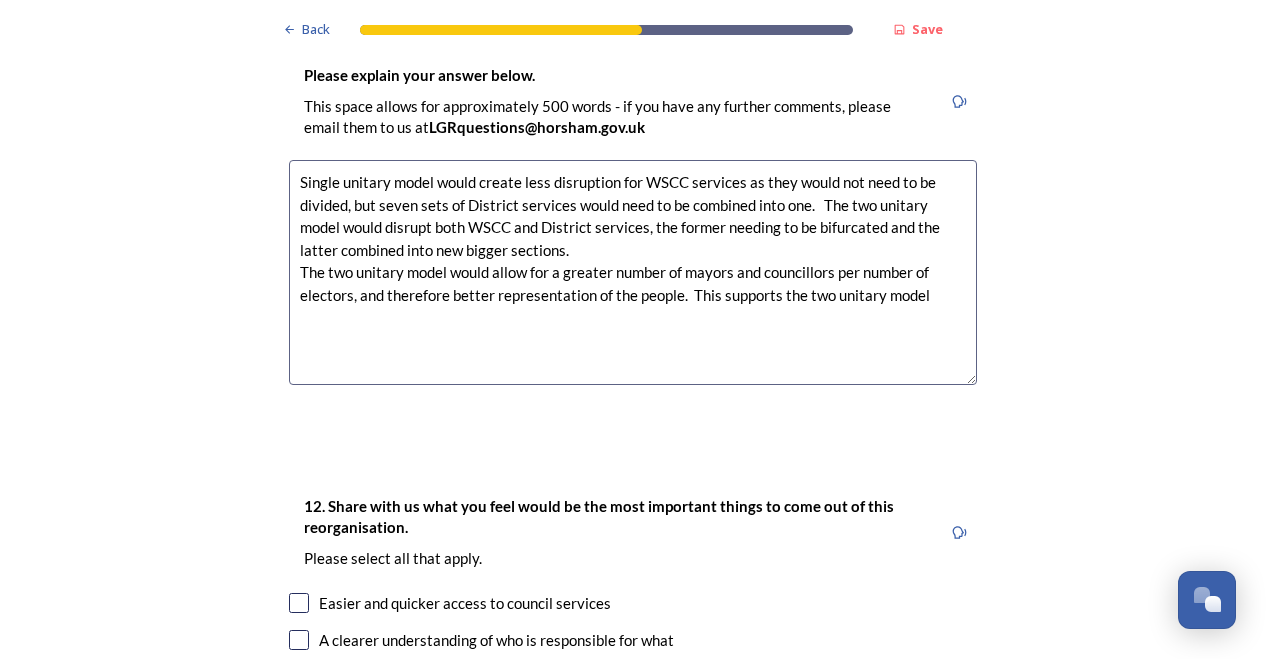 drag, startPoint x: 688, startPoint y: 298, endPoint x: 942, endPoint y: 300, distance: 254.00787 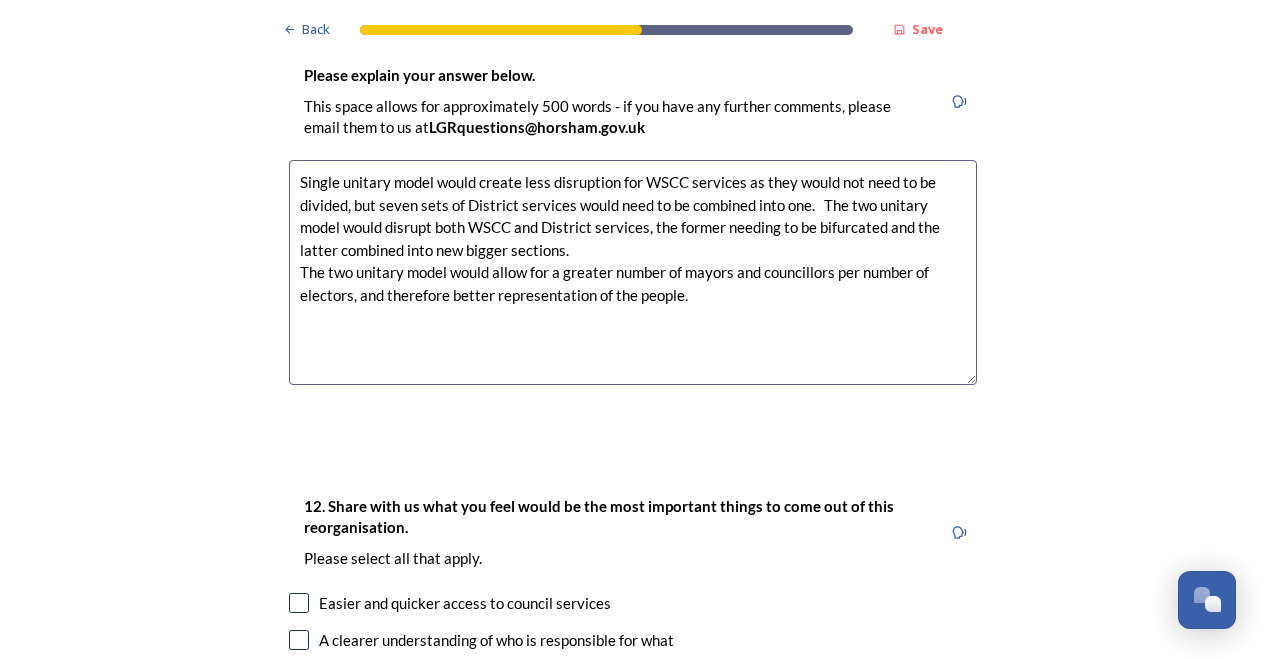 click on "Single unitary model would create less disruption for WSCC services as they would not need to be divided, but seven sets of District services would need to be combined into one.   The two unitary model would disrupt both WSCC and District services, the former needing to be bifurcated and the latter combined into new bigger sections.
The two unitary model would allow for a greater number of mayors and councillors per number of electors, and therefore better representation of the people." at bounding box center [633, 272] 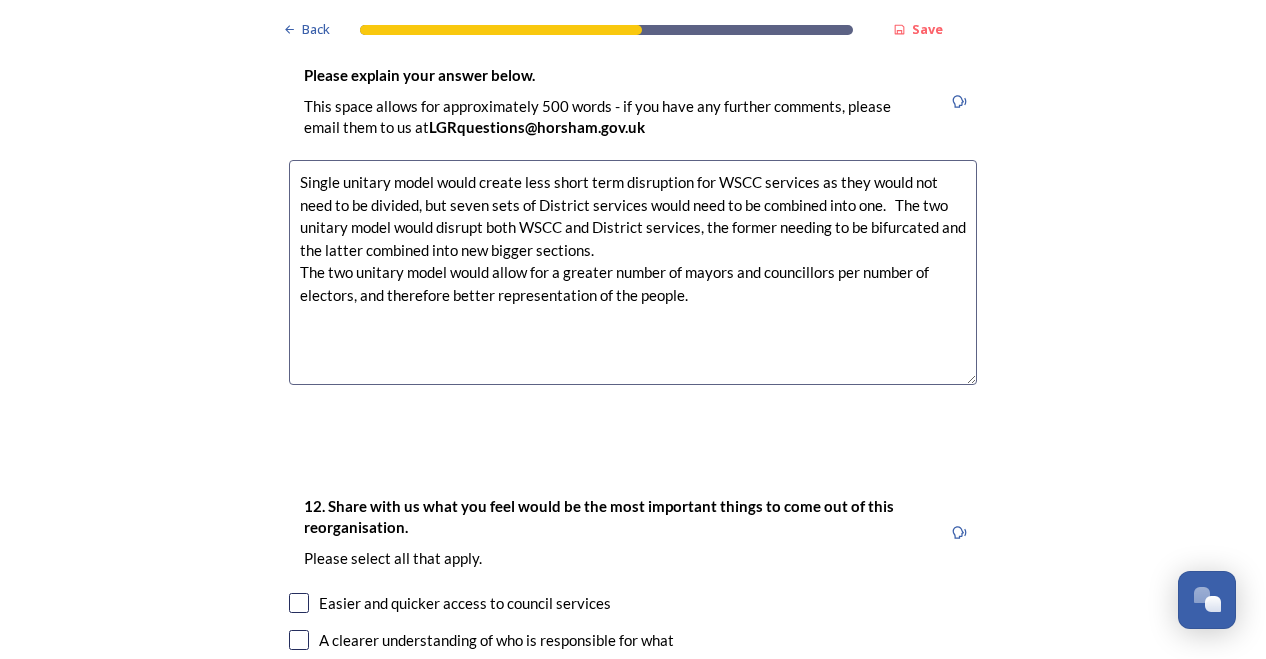 click on "Single unitary model would create less short term disruption for WSCC services as they would not need to be divided, but seven sets of District services would need to be combined into one.   The two unitary model would disrupt both WSCC and District services, the former needing to be bifurcated and the latter combined into new bigger sections.
The two unitary model would allow for a greater number of mayors and councillors per number of electors, and therefore better representation of the people." at bounding box center [633, 272] 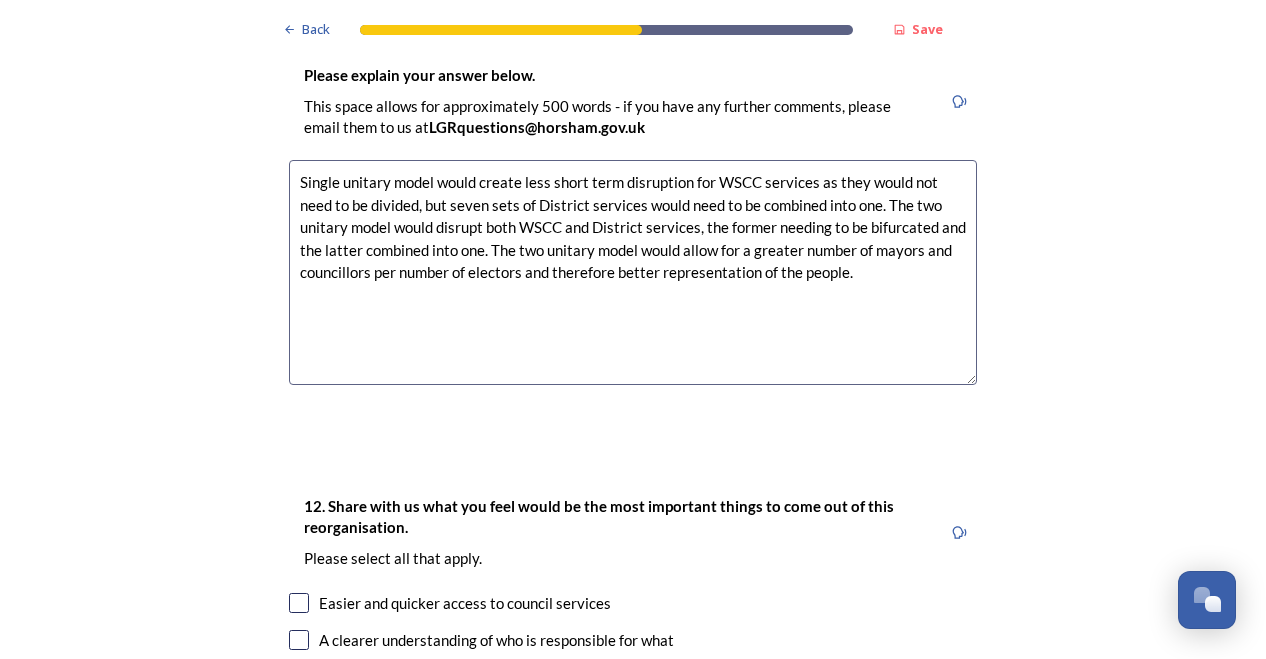 click on "Single unitary model would create less short term disruption for WSCC services as they would not need to be divided, but seven sets of District services would need to be combined into one. The two unitary model would disrupt both WSCC and District services, the former needing to be bifurcated and the latter combined into one. The two unitary model would allow for a greater number of mayors and councillors per number of electors and therefore better representation of the people." at bounding box center [633, 272] 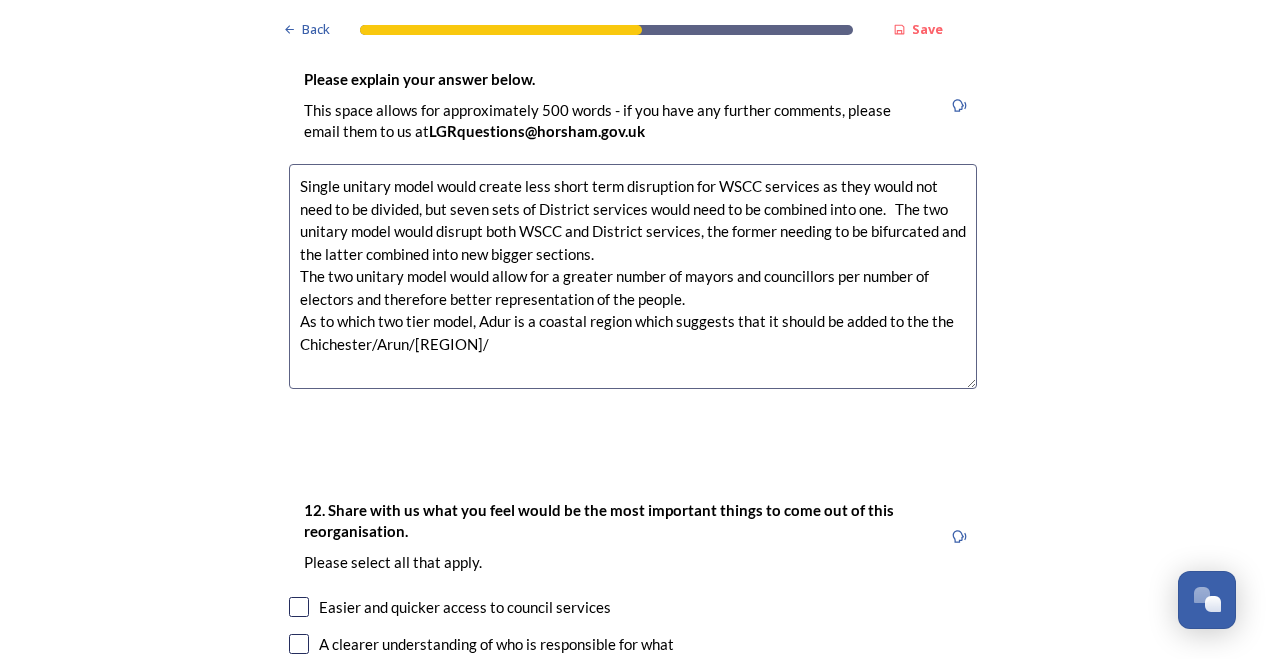 scroll, scrollTop: 2774, scrollLeft: 0, axis: vertical 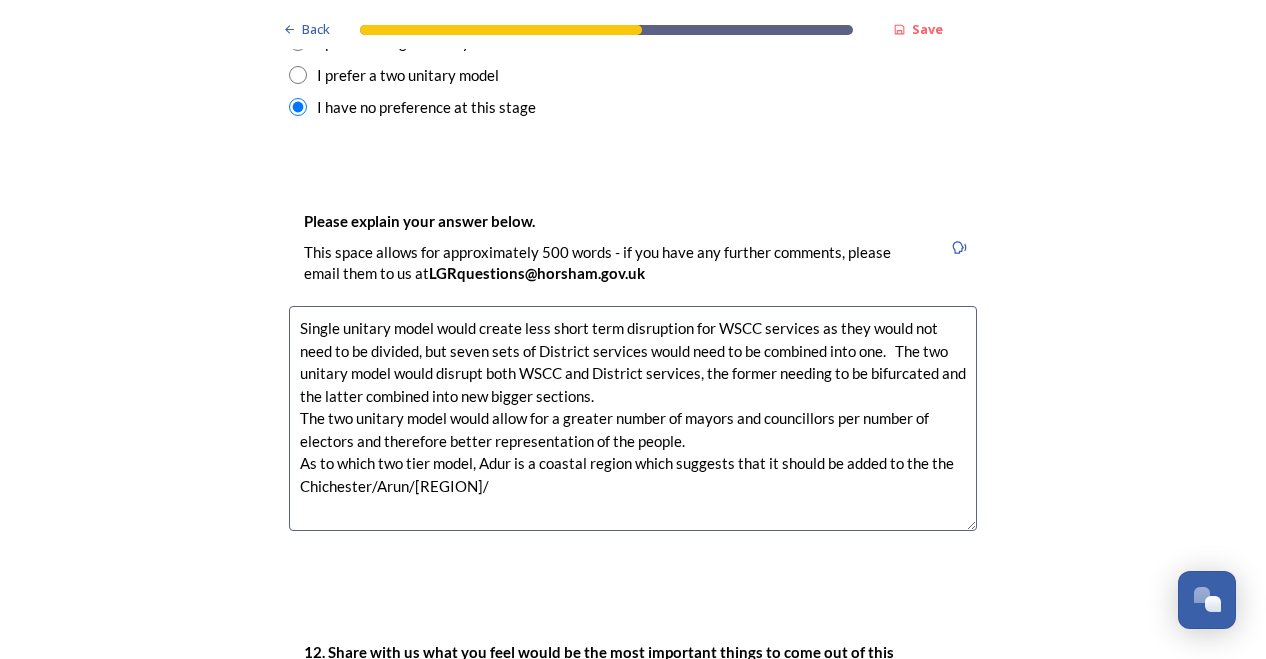 click on "Single unitary model would create less short term disruption for WSCC services as they would not need to be divided, but seven sets of District services would need to be combined into one.   The two unitary model would disrupt both WSCC and District services, the former needing to be bifurcated and the latter combined into new bigger sections.
The two unitary model would allow for a greater number of mayors and councillors per number of electors and therefore better representation of the people.
As to which two tier model, Adur is a coastal region which suggests that it should be added to the the Chichester/Arun/[REGION]/" at bounding box center (633, 418) 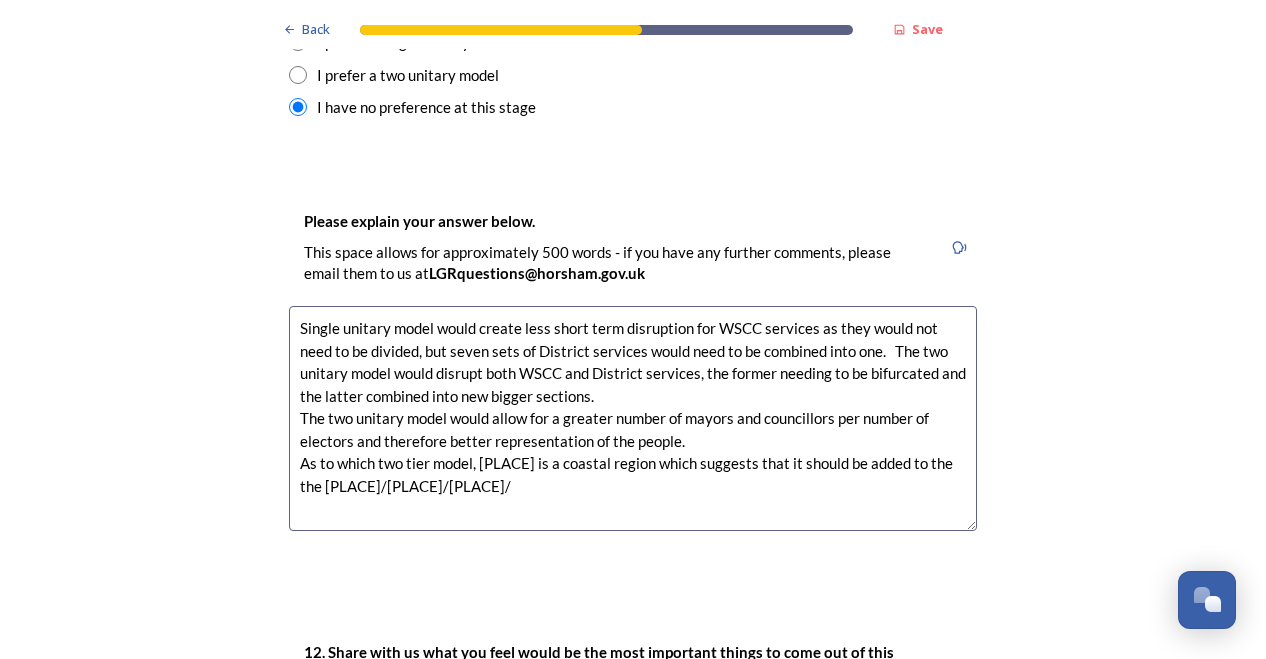click on "Single unitary model would create less short term disruption for WSCC services as they would not need to be divided, but seven sets of District services would need to be combined into one.   The two unitary model would disrupt both WSCC and District services, the former needing to be bifurcated and the latter combined into new bigger sections.
The two unitary model would allow for a greater number of mayors and councillors per number of electors and therefore better representation of the people.
As to which two tier model, [PLACE] is a coastal region which suggests that it should be added to the the [PLACE]/[PLACE]/[PLACE]/" at bounding box center [633, 418] 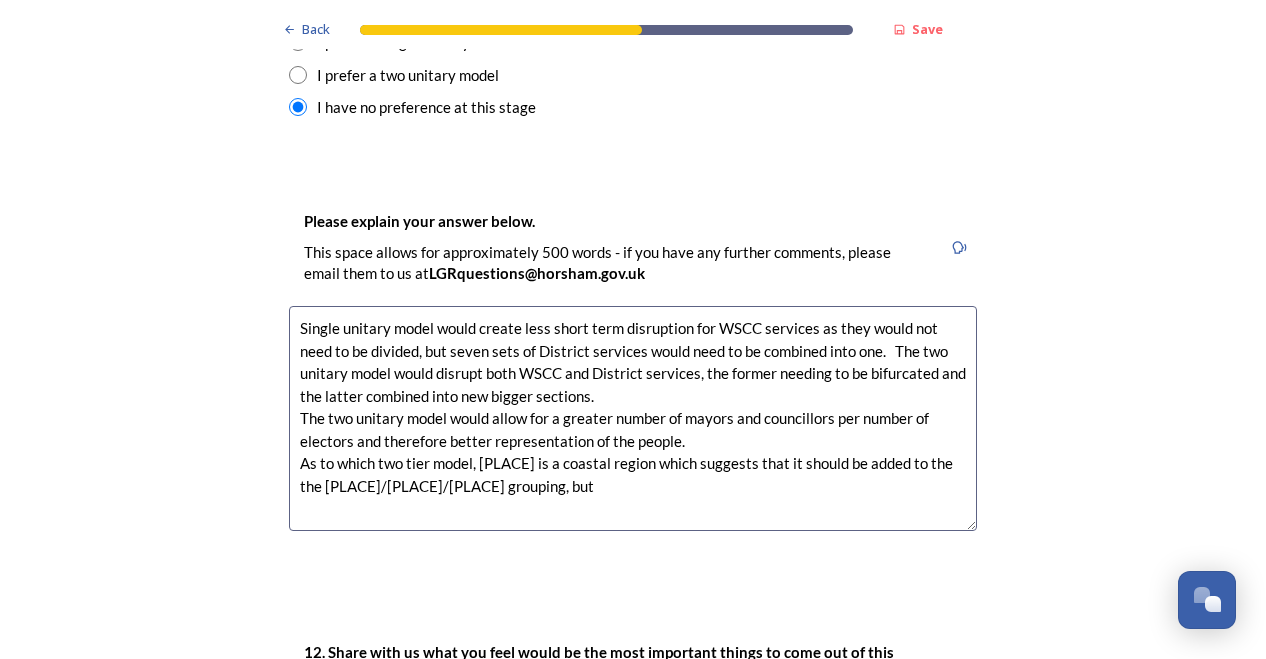 drag, startPoint x: 920, startPoint y: 461, endPoint x: 964, endPoint y: 461, distance: 44 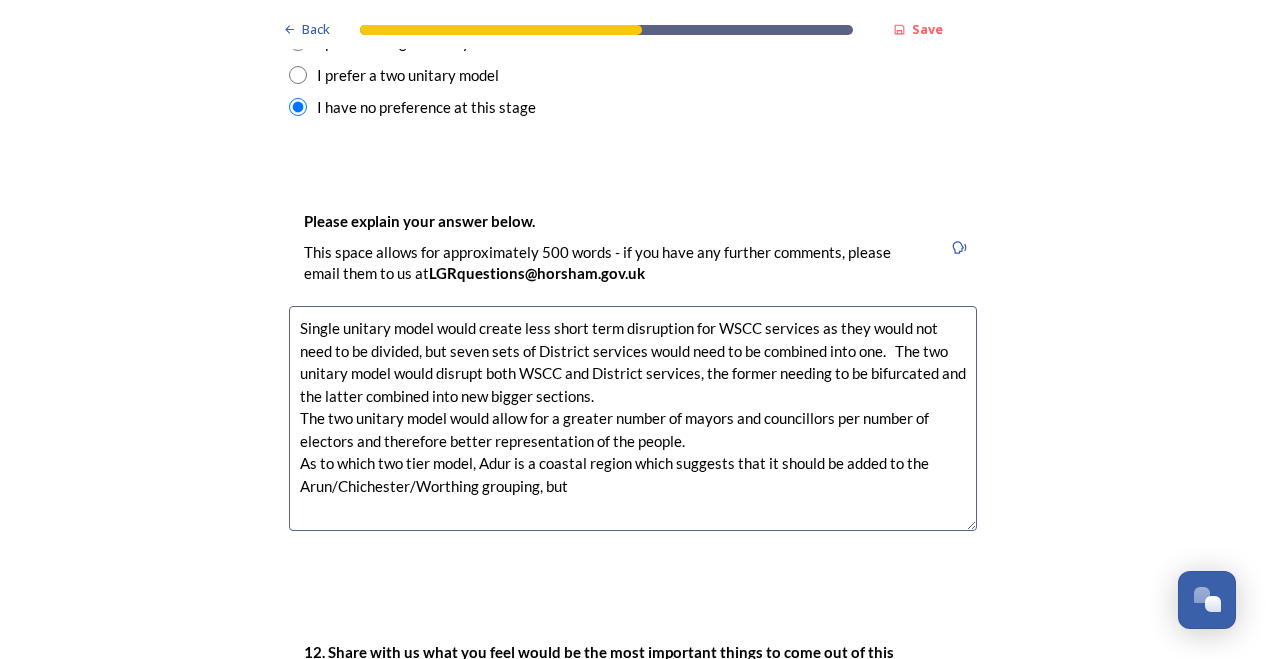 click on "Single unitary model would create less short term disruption for WSCC services as they would not need to be divided, but seven sets of District services would need to be combined into one.   The two unitary model would disrupt both WSCC and District services, the former needing to be bifurcated and the latter combined into new bigger sections.
The two unitary model would allow for a greater number of mayors and councillors per number of electors and therefore better representation of the people.
As to which two tier model, Adur is a coastal region which suggests that it should be added to the Arun/Chichester/Worthing grouping, but" at bounding box center [633, 418] 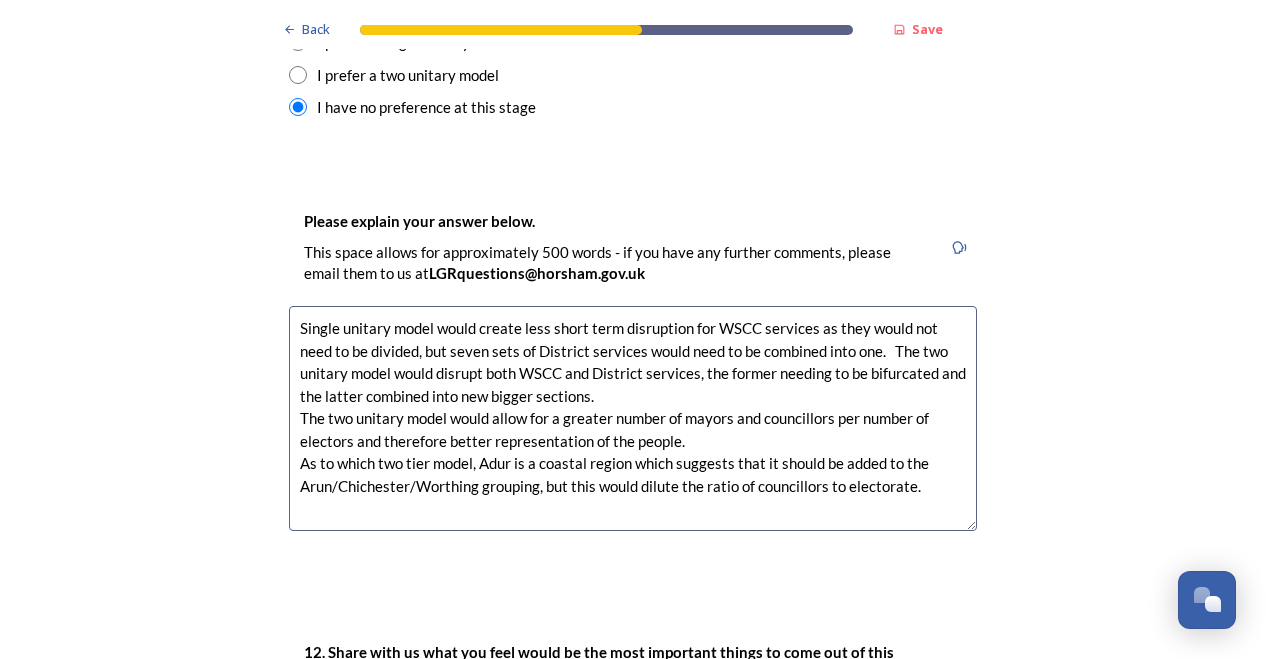 click on "Single unitary model would create less short term disruption for WSCC services as they would not need to be divided, but seven sets of District services would need to be combined into one.   The two unitary model would disrupt both WSCC and District services, the former needing to be bifurcated and the latter combined into new bigger sections.
The two unitary model would allow for a greater number of mayors and councillors per number of electors and therefore better representation of the people.
As to which two tier model, Adur is a coastal region which suggests that it should be added to the Arun/Chichester/Worthing grouping, but this would dilute the ratio of councillors to electorate." at bounding box center [633, 418] 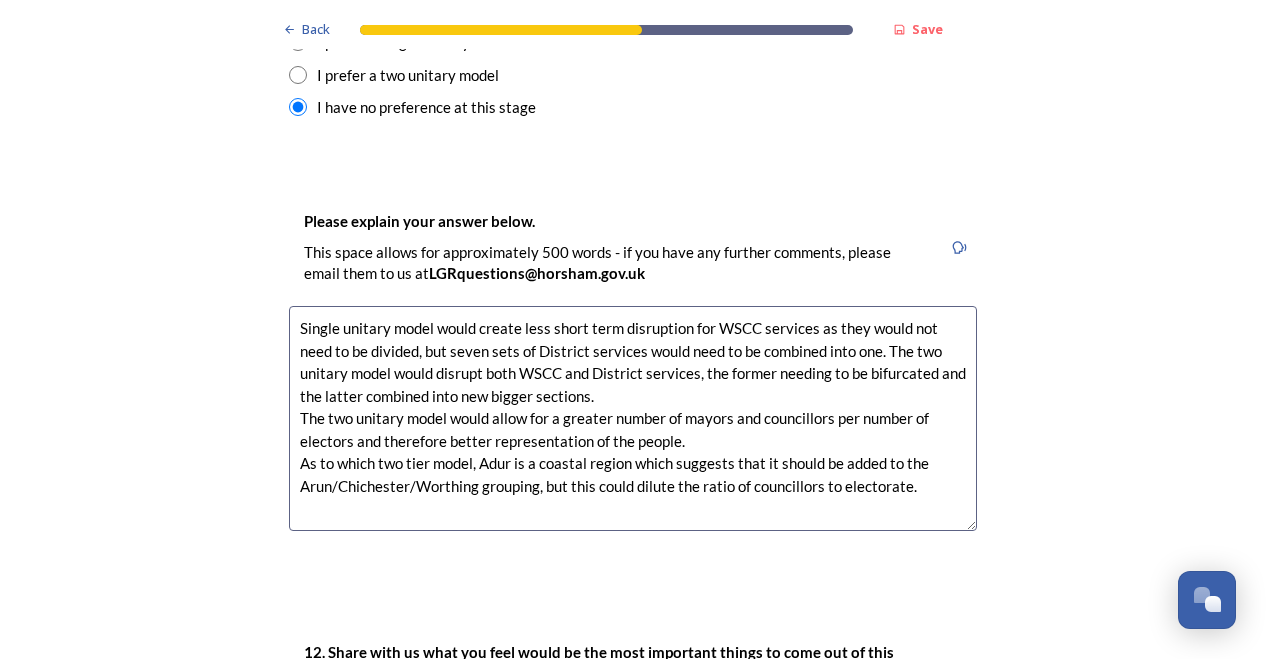 click on "Single unitary model would create less short term disruption for WSCC services as they would not need to be divided, but seven sets of District services would need to be combined into one. The two unitary model would disrupt both WSCC and District services, the former needing to be bifurcated and the latter combined into new bigger sections.
The two unitary model would allow for a greater number of mayors and councillors per number of electors and therefore better representation of the people.
As to which two tier model, Adur is a coastal region which suggests that it should be added to the Arun/Chichester/Worthing grouping, but this could dilute the ratio of councillors to electorate." at bounding box center (633, 418) 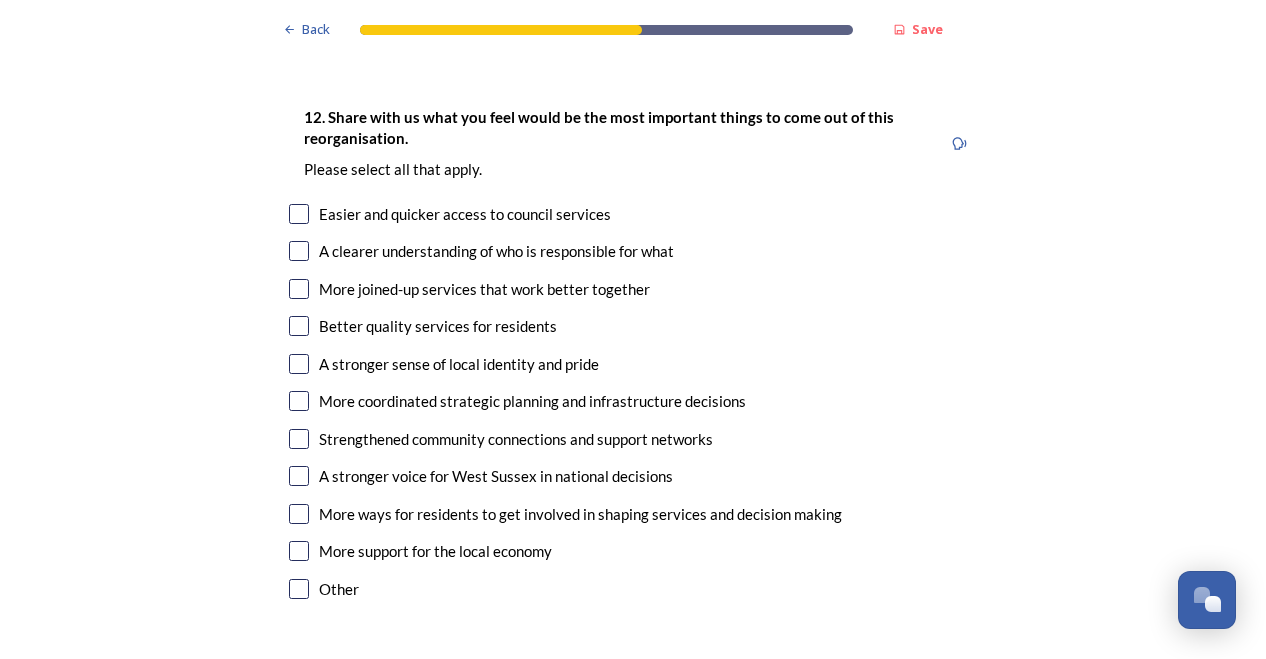 scroll, scrollTop: 3323, scrollLeft: 0, axis: vertical 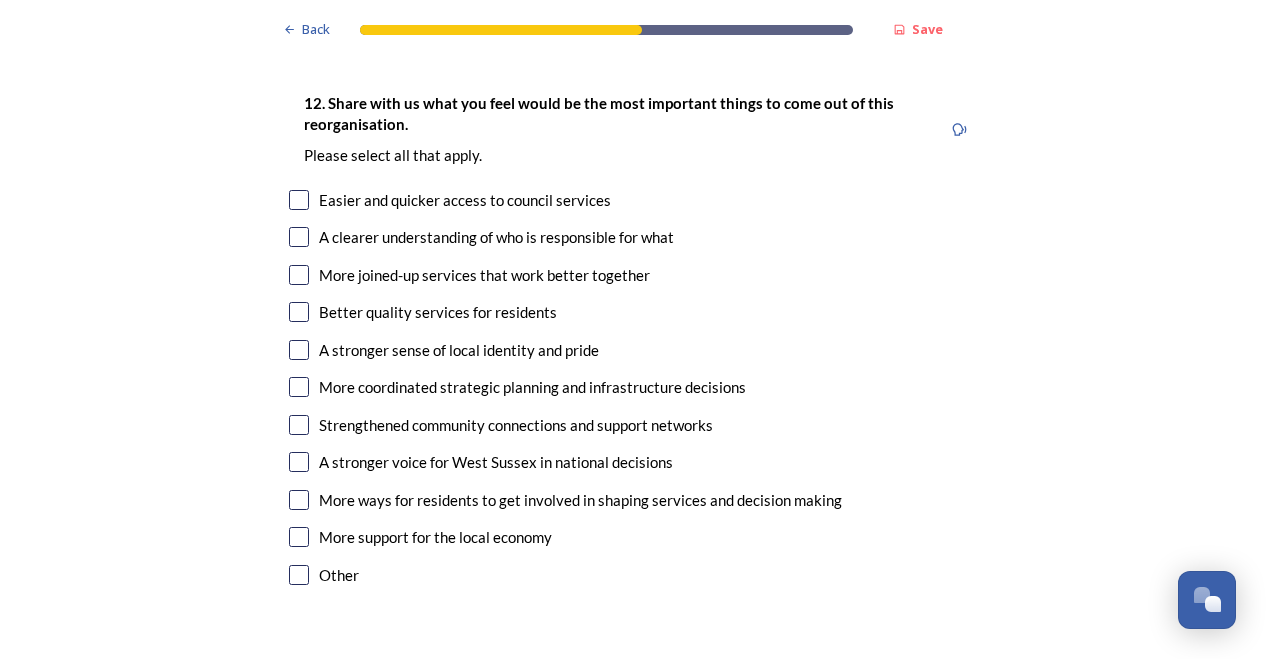 type on "Single unitary model would create less short term disruption for WSCC services as they would not need to be divided, but seven sets of District services would need to be combined into one. The two unitary model would disrupt both WSCC and District services, the former needing to be bifurcated and the latter combined into new bigger sections.
The two unitary model would allow for a greater number of mayors and councillors per number of electors and therefore better representation of the people.
As to which two tier model, Adur is a coastal region which suggests that it should be added to the Arun/Chichester/Worthing grouping, but this could dilute the ratio of councillors to electorate." 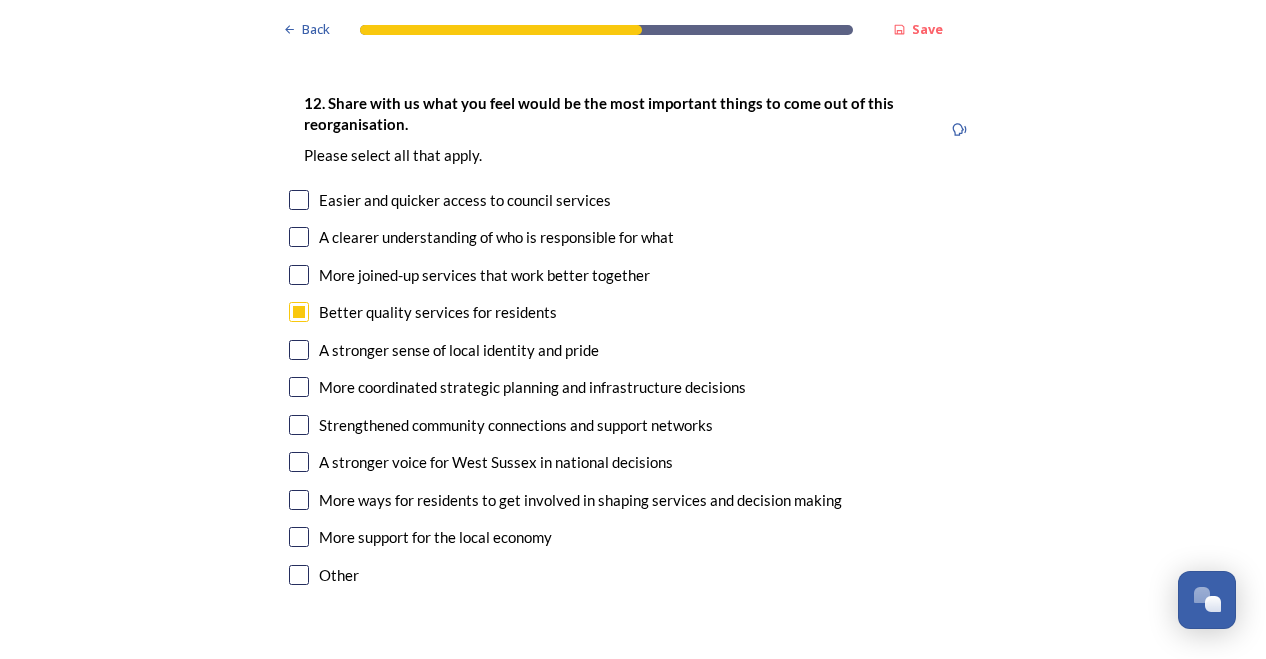 click at bounding box center [299, 387] 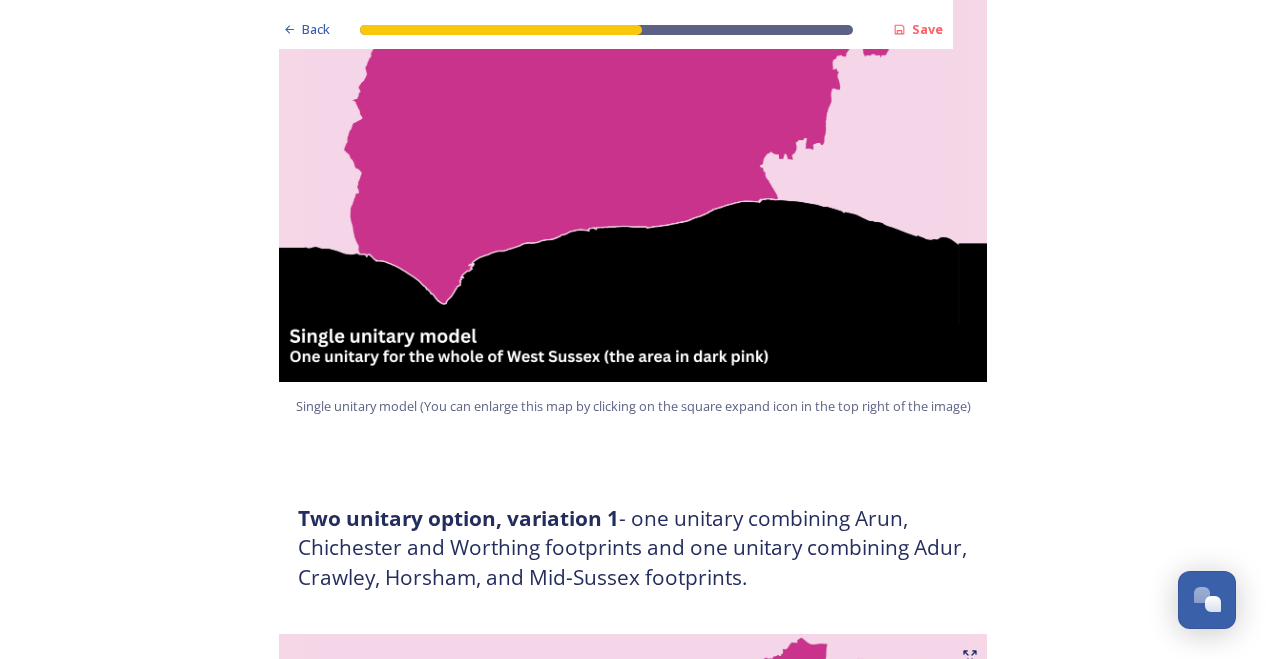 scroll, scrollTop: 0, scrollLeft: 0, axis: both 